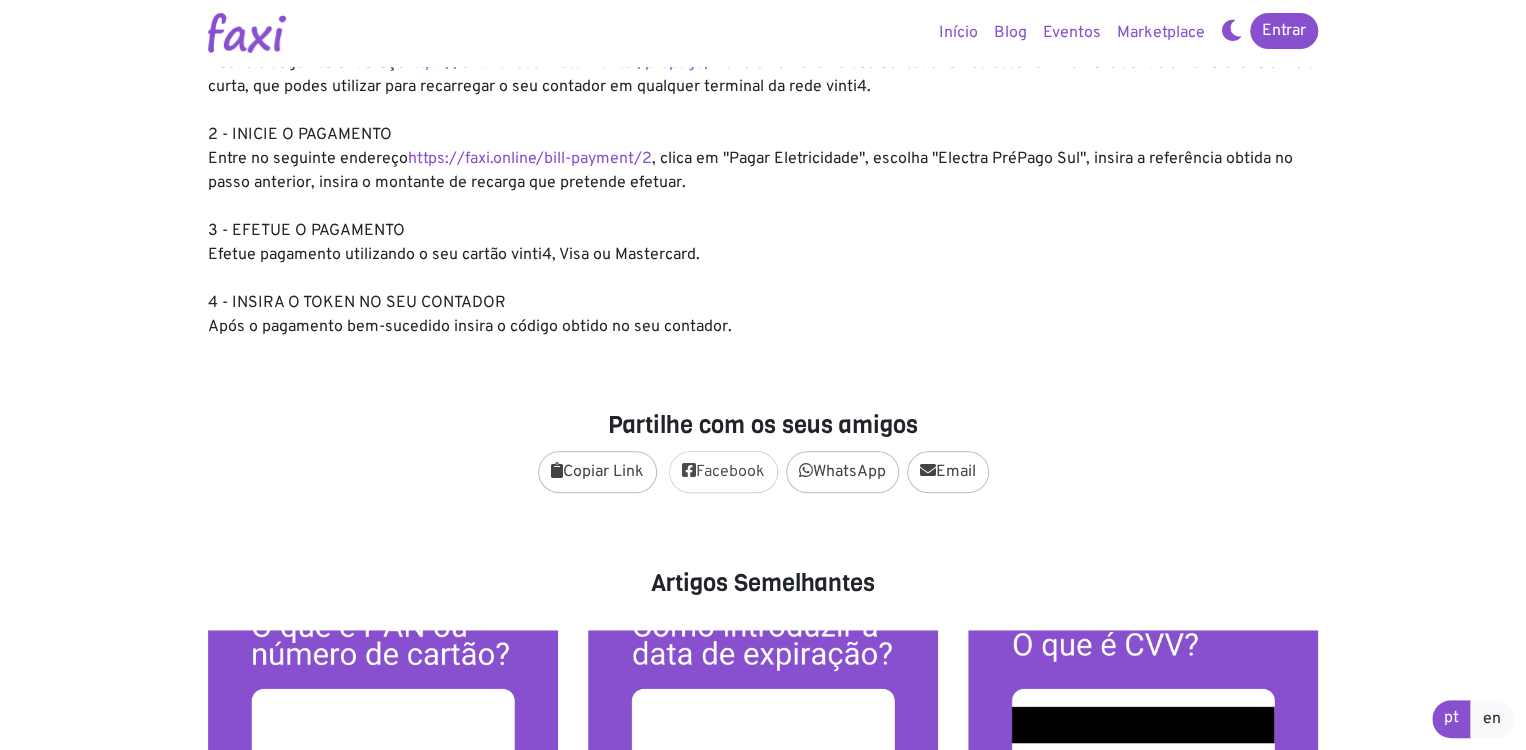 scroll, scrollTop: 0, scrollLeft: 0, axis: both 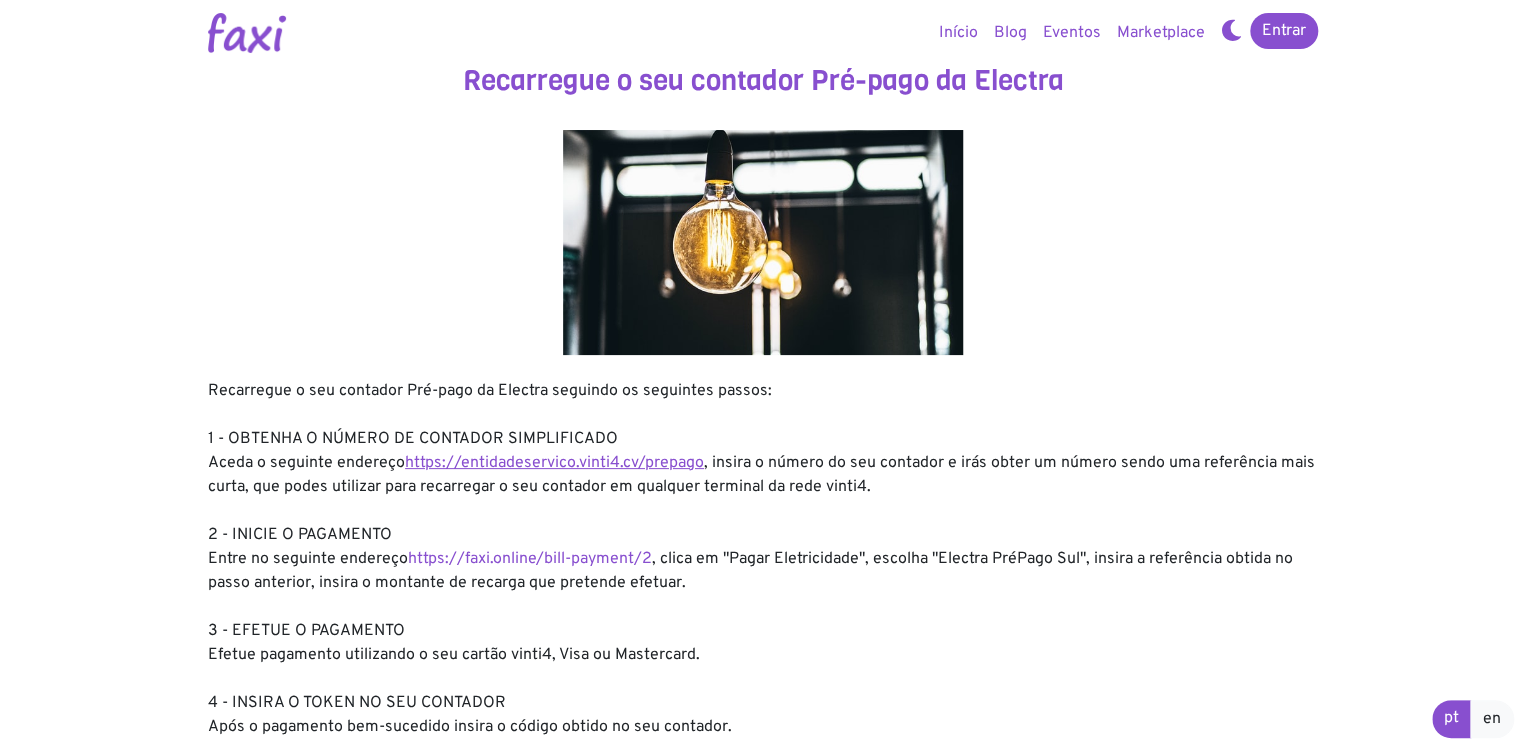 click on "https://entidadeservico.vinti4.cv/prepago" at bounding box center [554, 463] 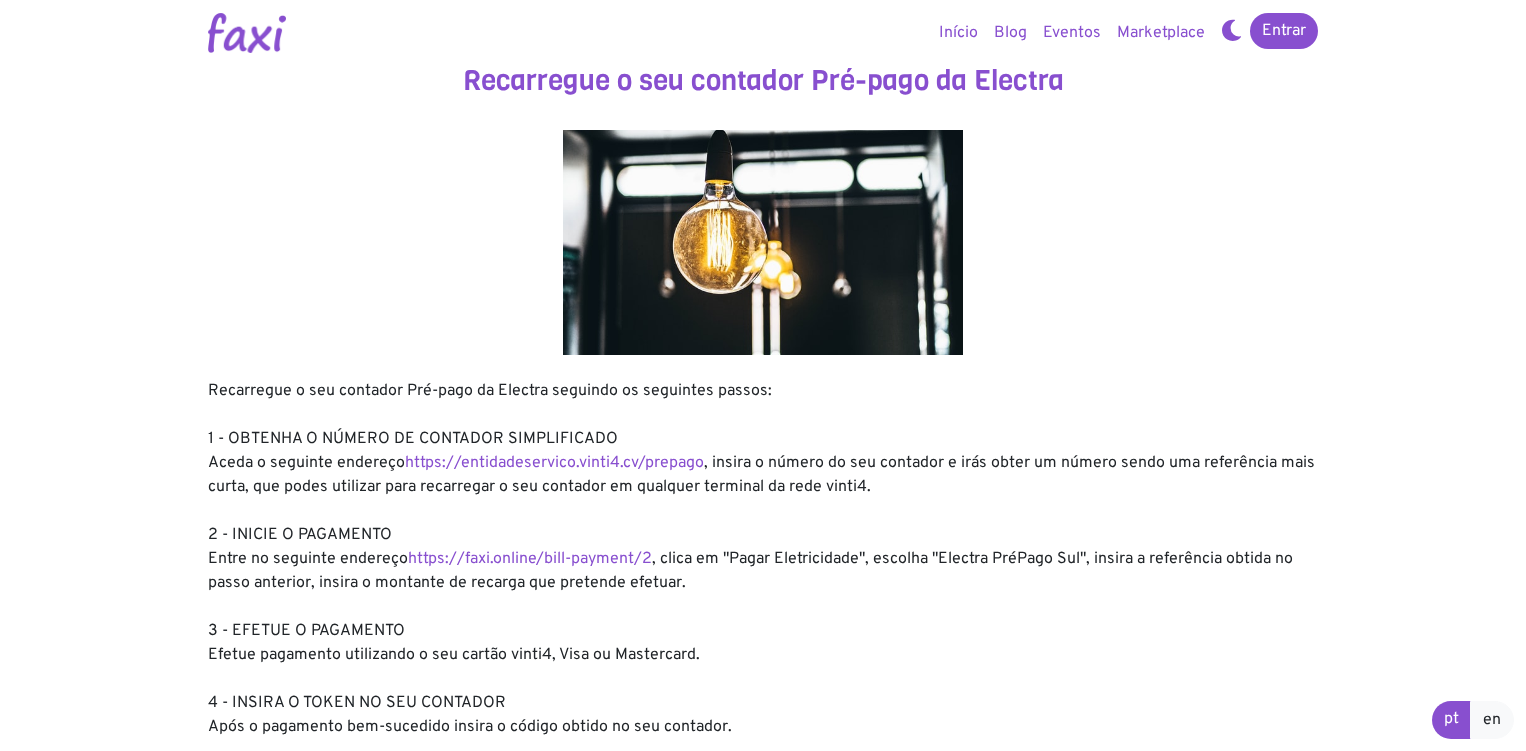 scroll, scrollTop: 0, scrollLeft: 0, axis: both 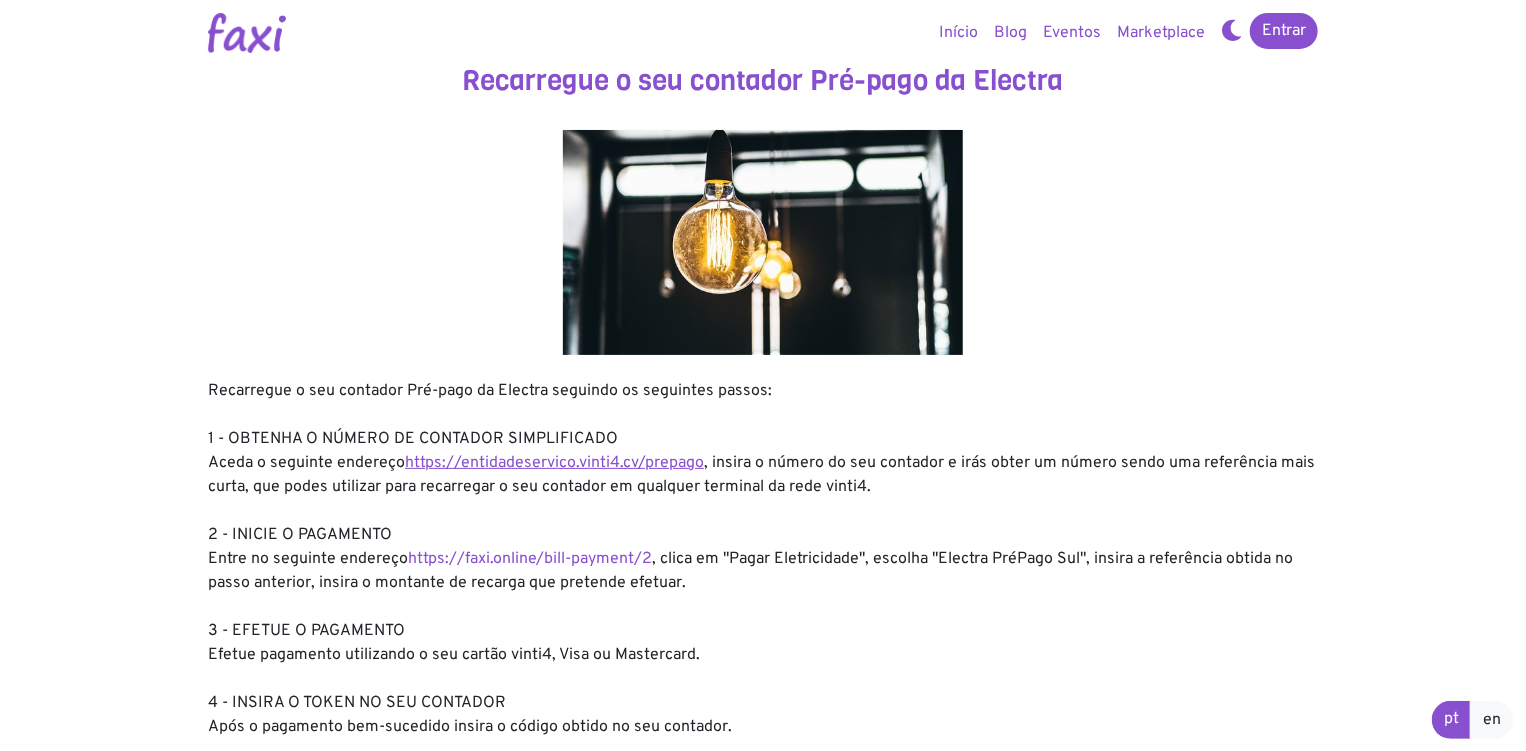 click on "https://entidadeservico.vinti4.cv/prepago" at bounding box center (554, 463) 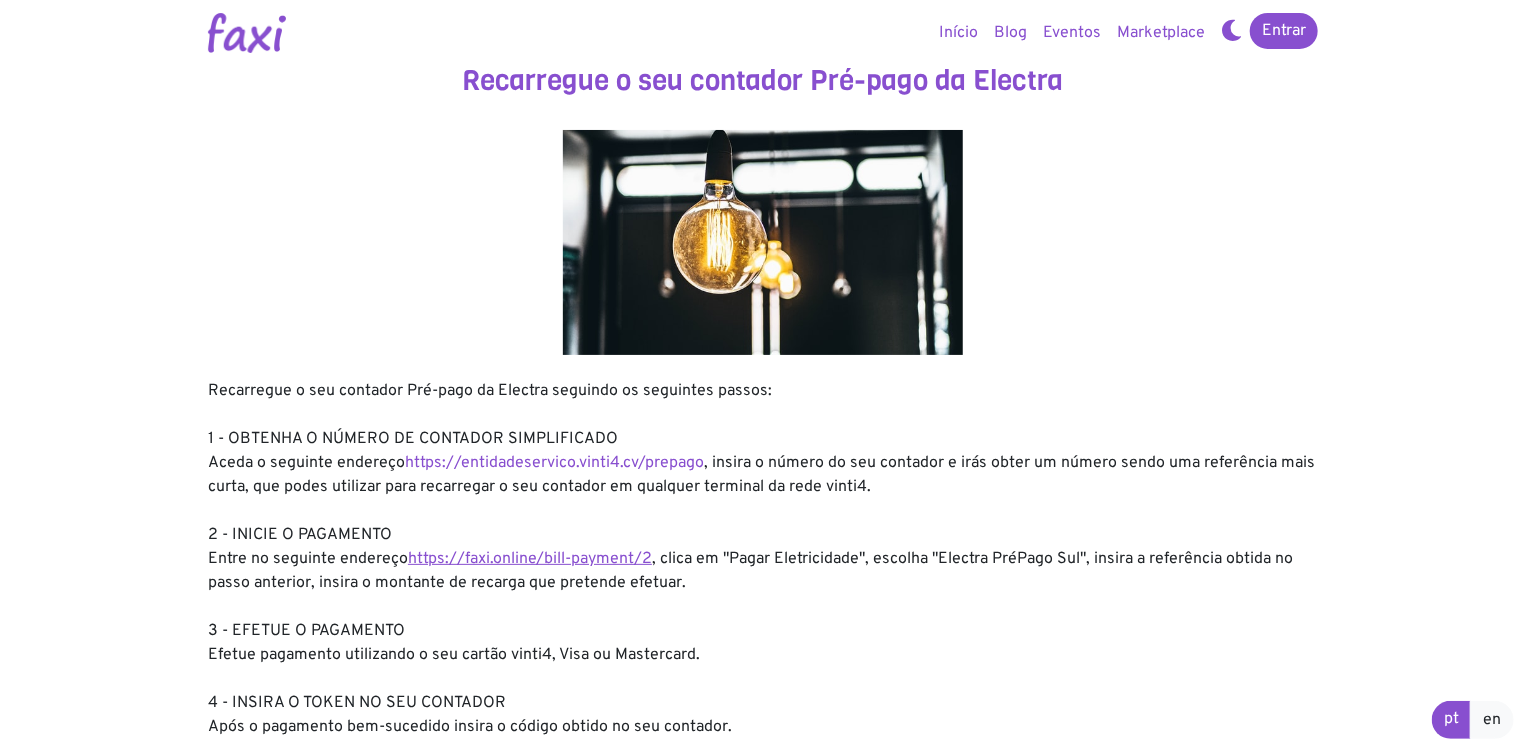 click on "https://faxi.online/bill-payment/2" at bounding box center [530, 559] 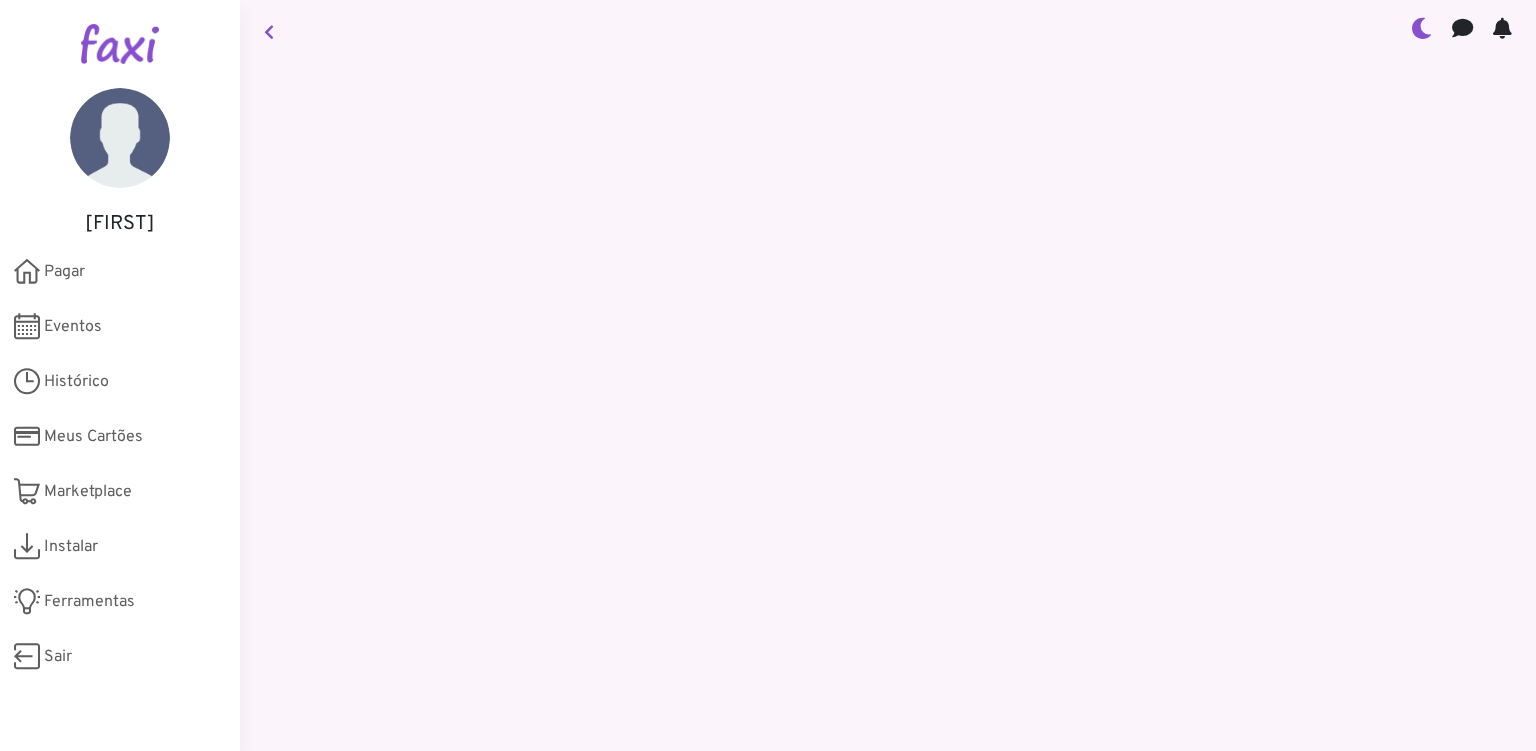 scroll, scrollTop: 0, scrollLeft: 0, axis: both 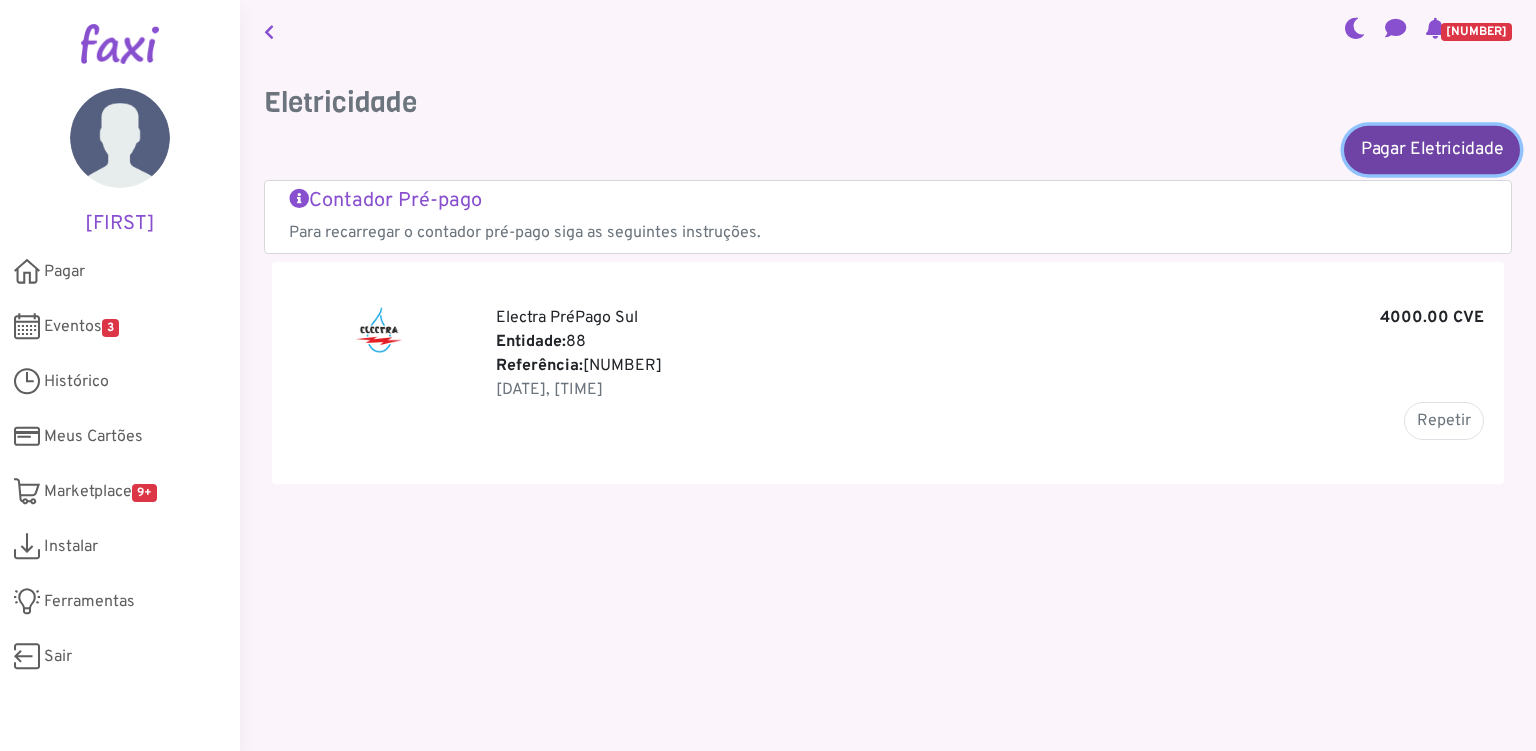 click on "Pagar
Eletricidade" at bounding box center (1432, 149) 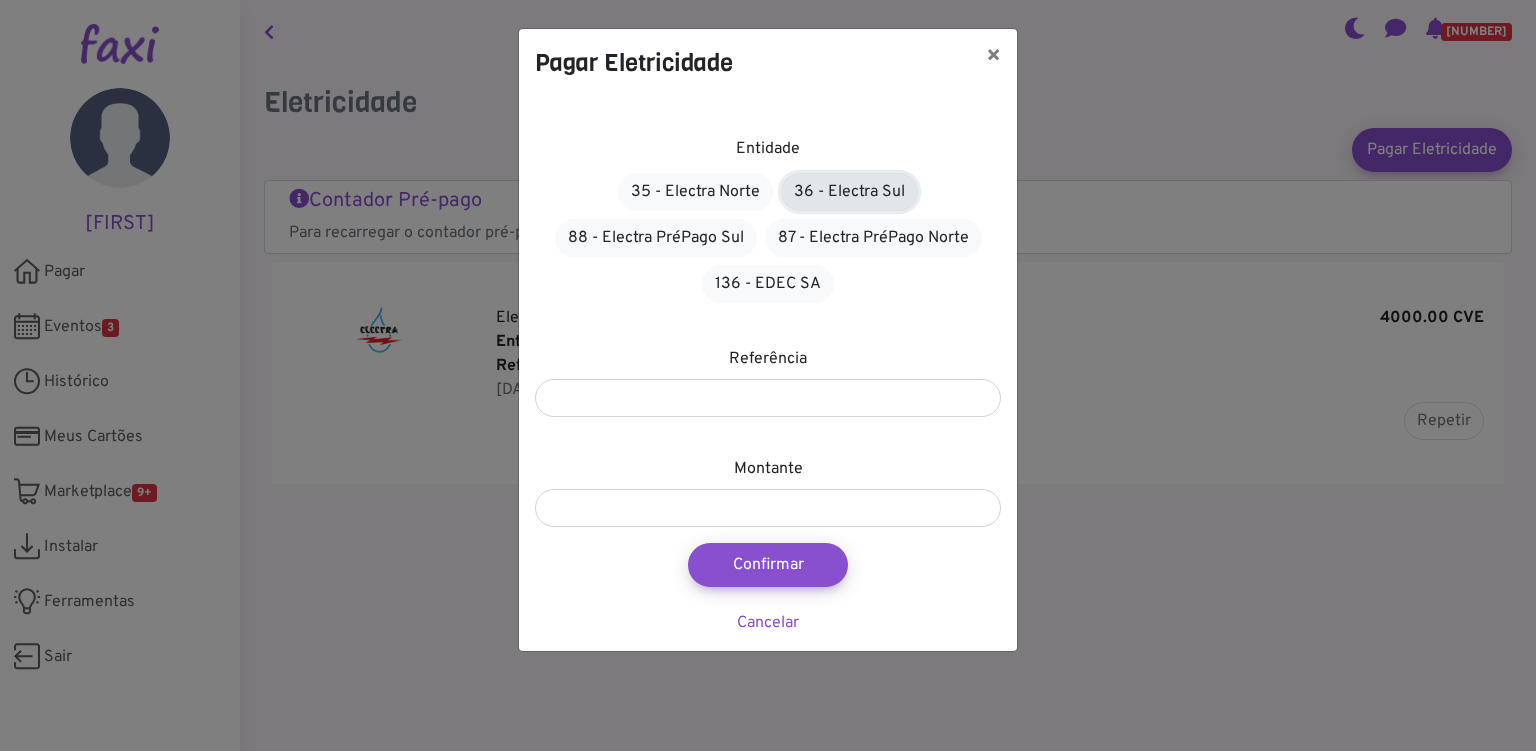 click on "36
-
Electra Sul" at bounding box center (849, 192) 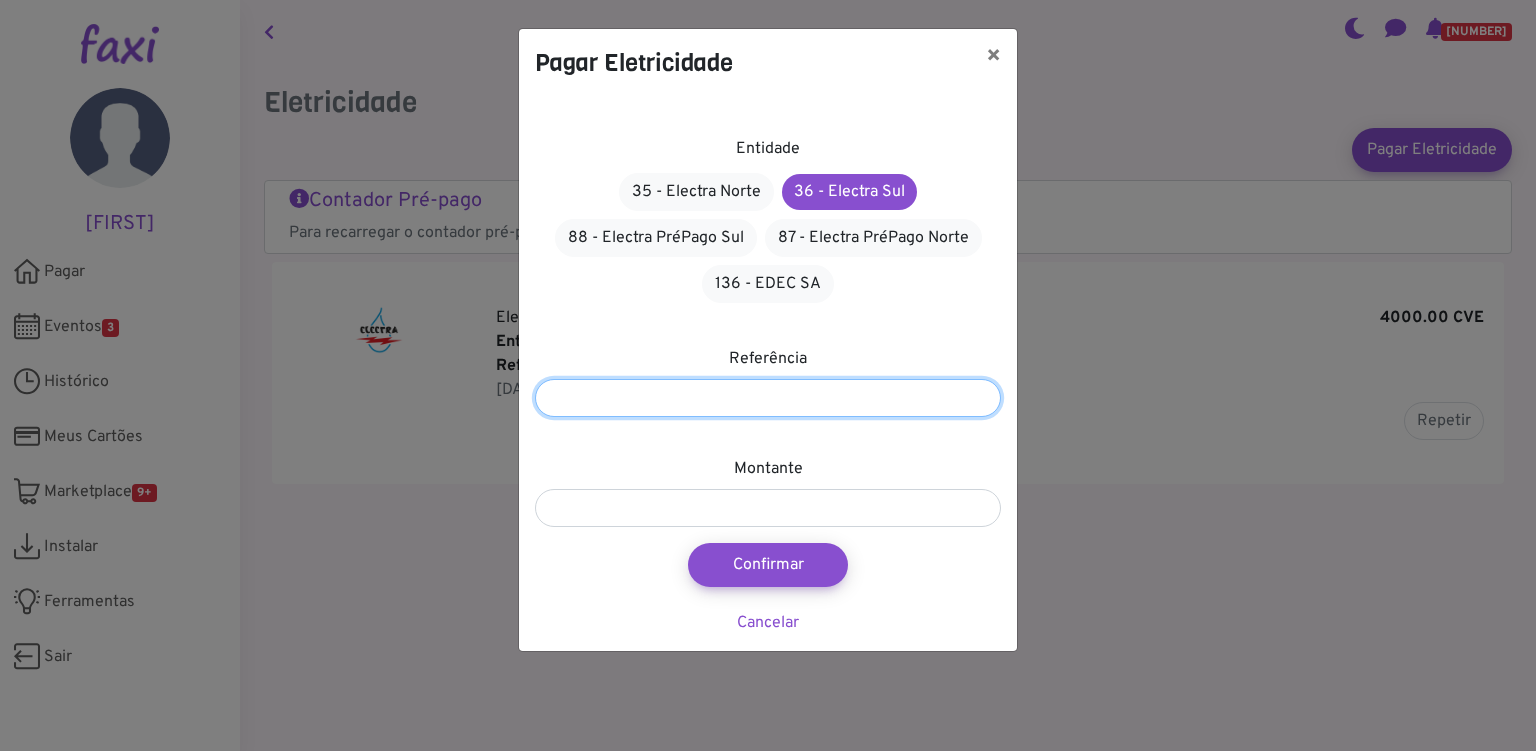 click at bounding box center (768, 398) 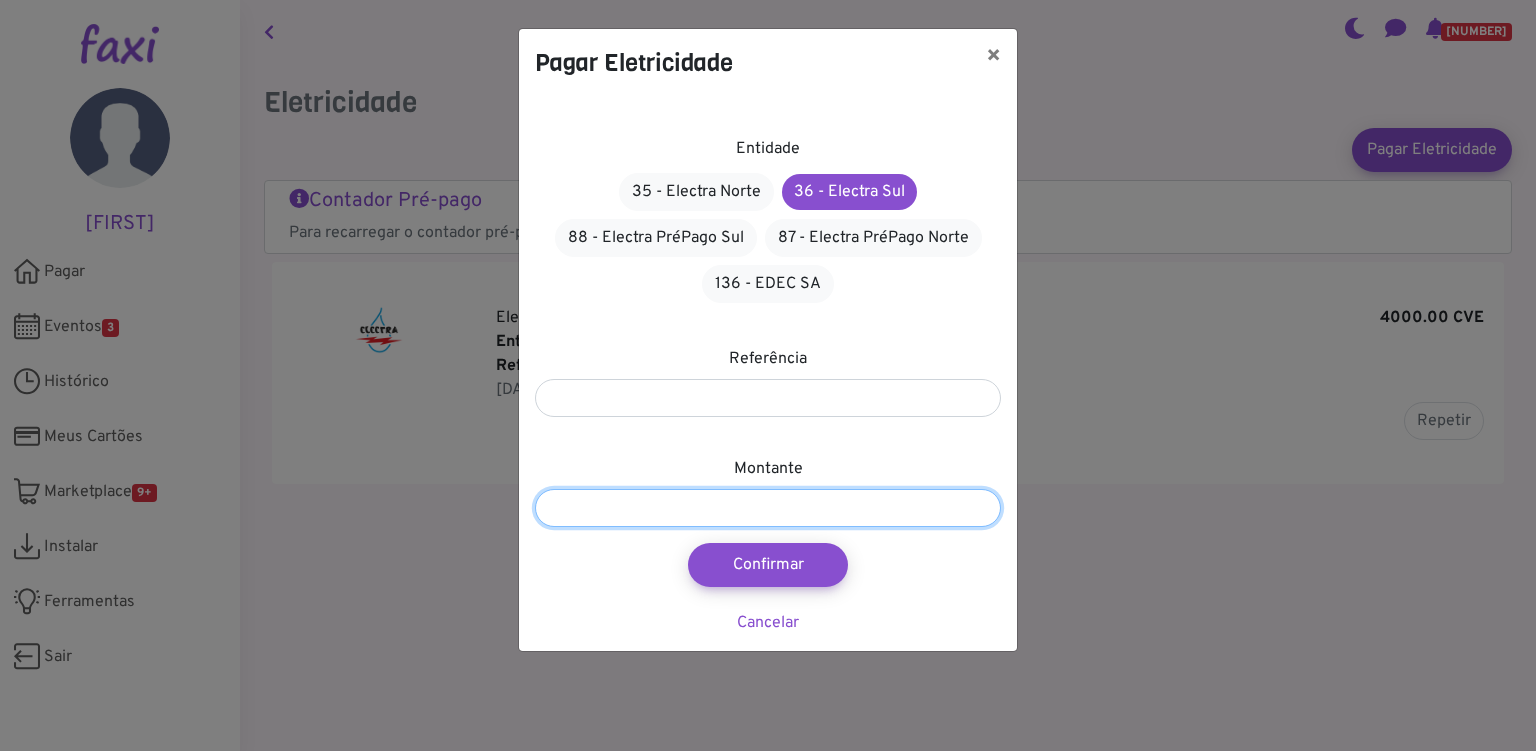 click at bounding box center (768, 508) 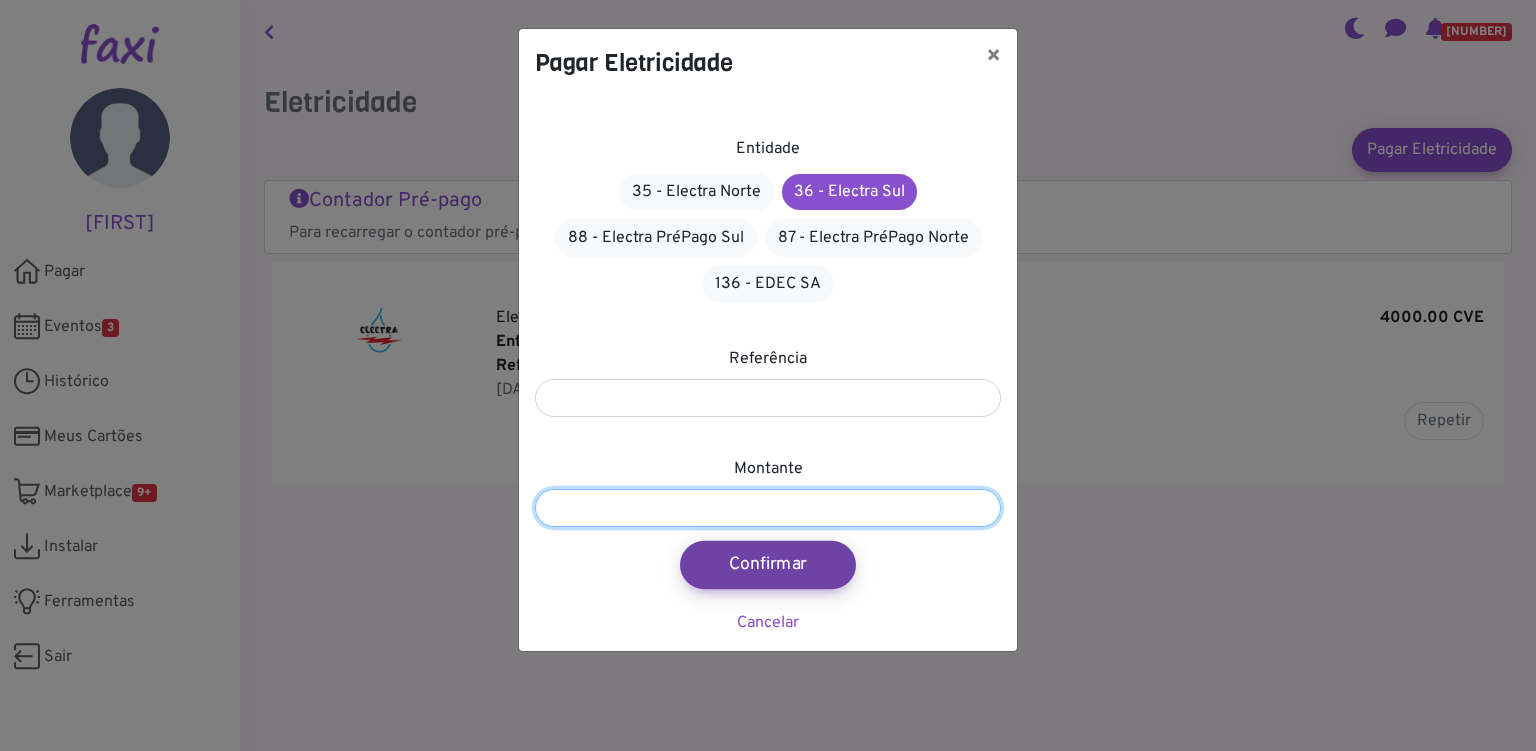 type on "****" 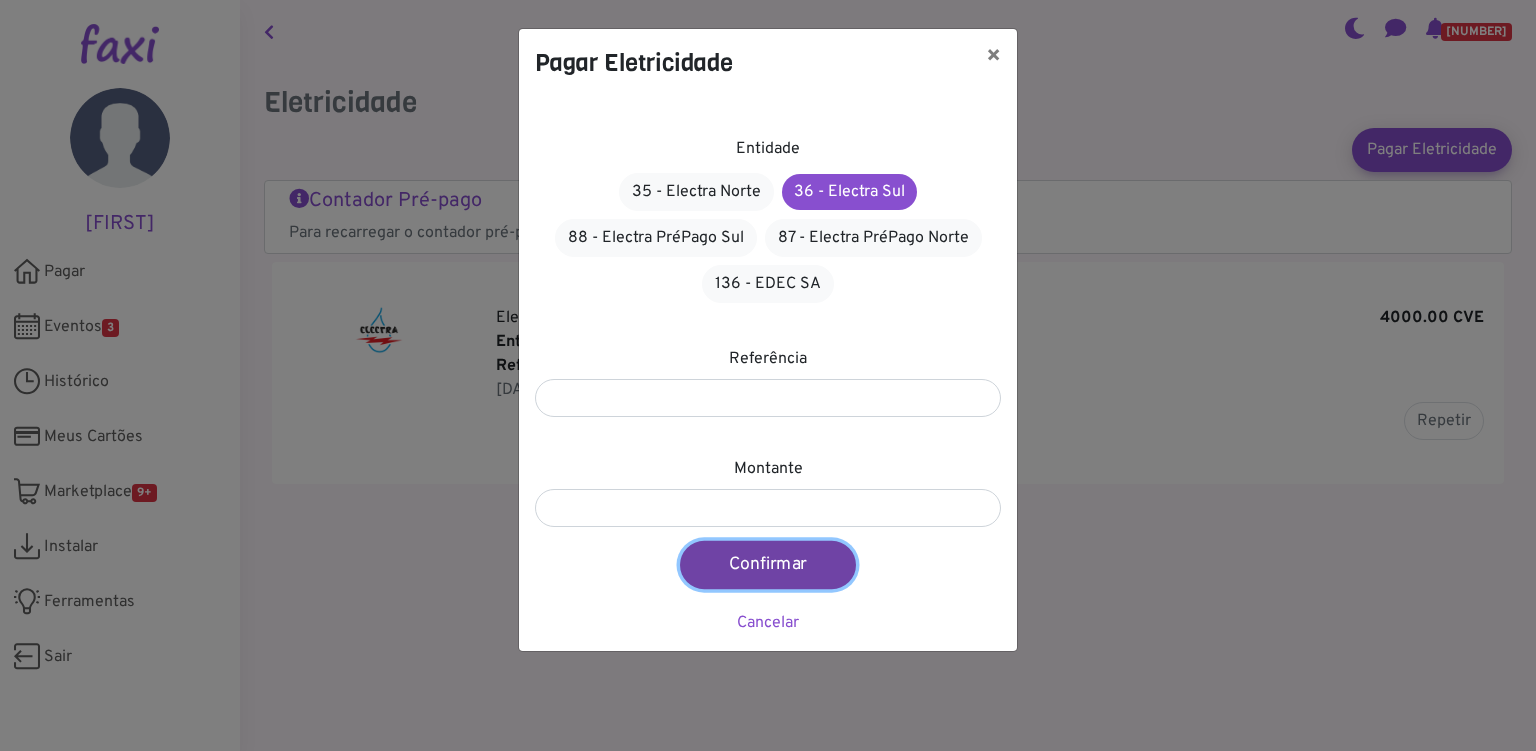 click on "Confirmar" at bounding box center (768, 565) 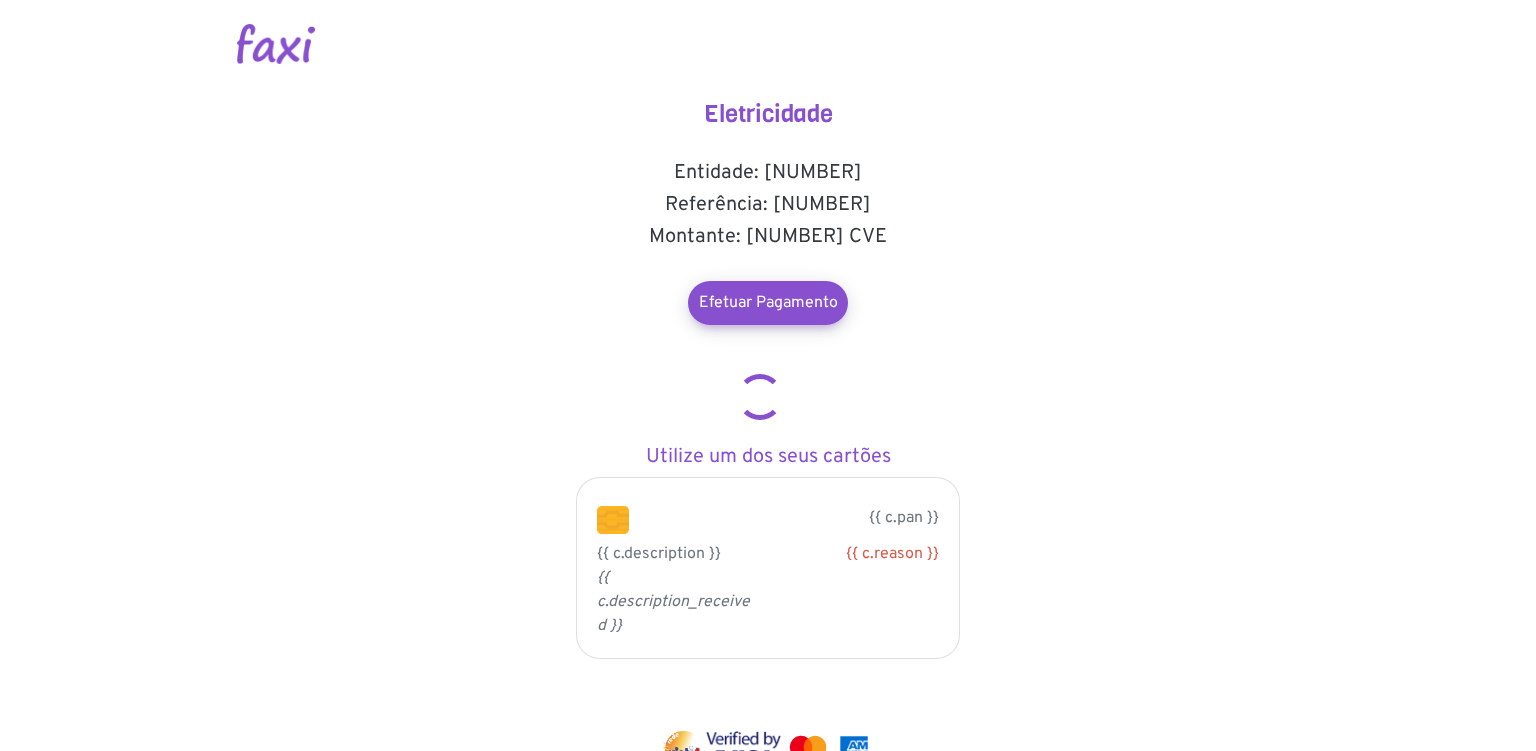 scroll, scrollTop: 0, scrollLeft: 0, axis: both 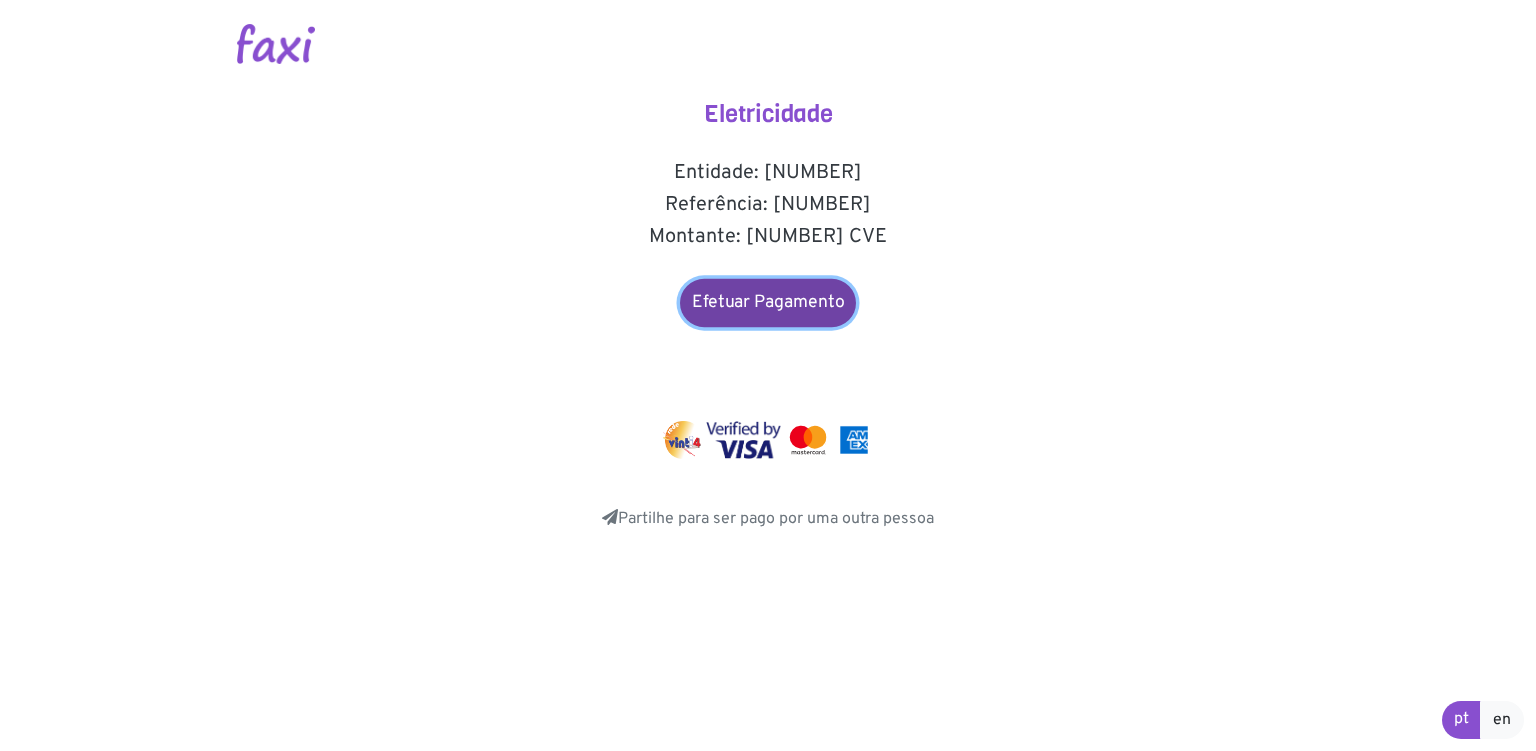 click on "Efetuar Pagamento" at bounding box center [768, 303] 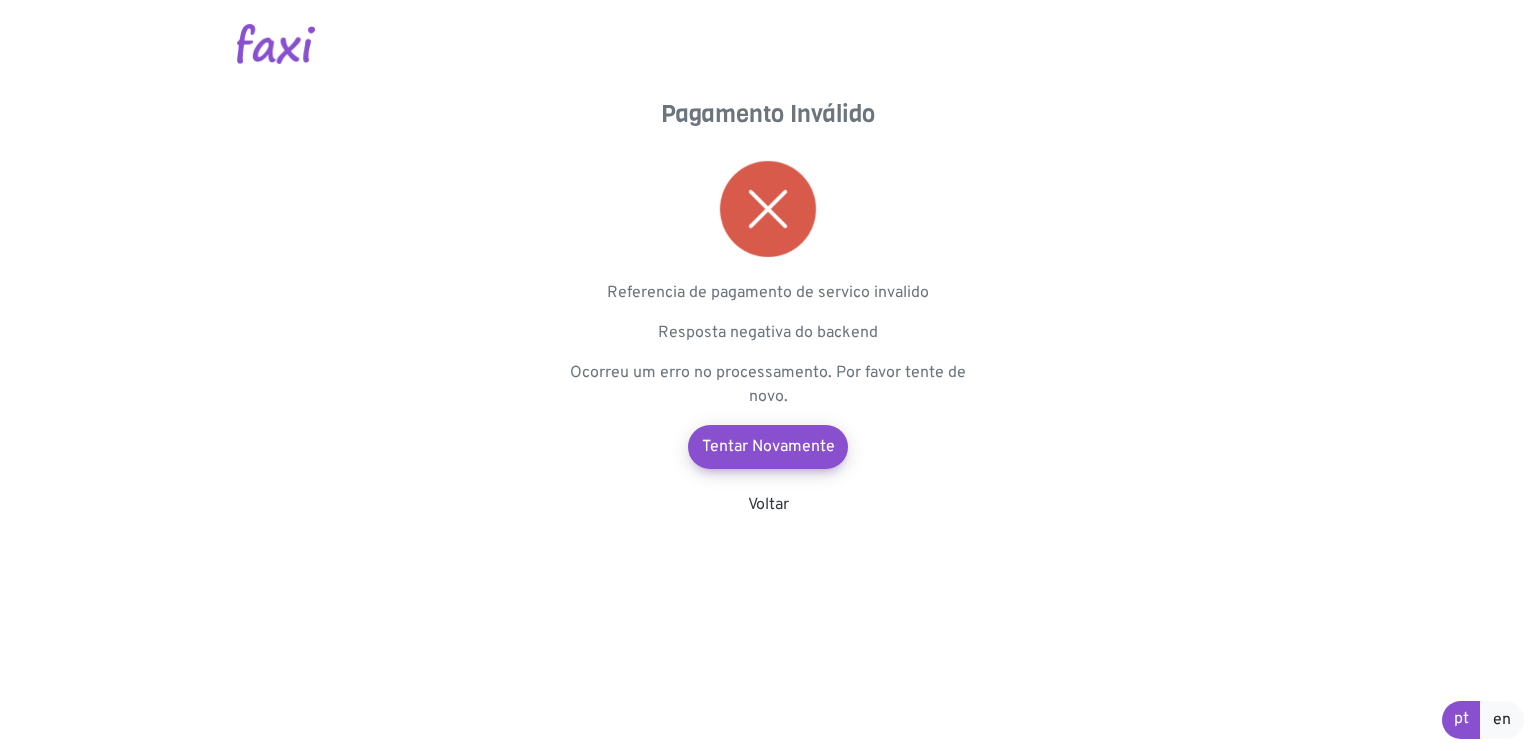 scroll, scrollTop: 0, scrollLeft: 0, axis: both 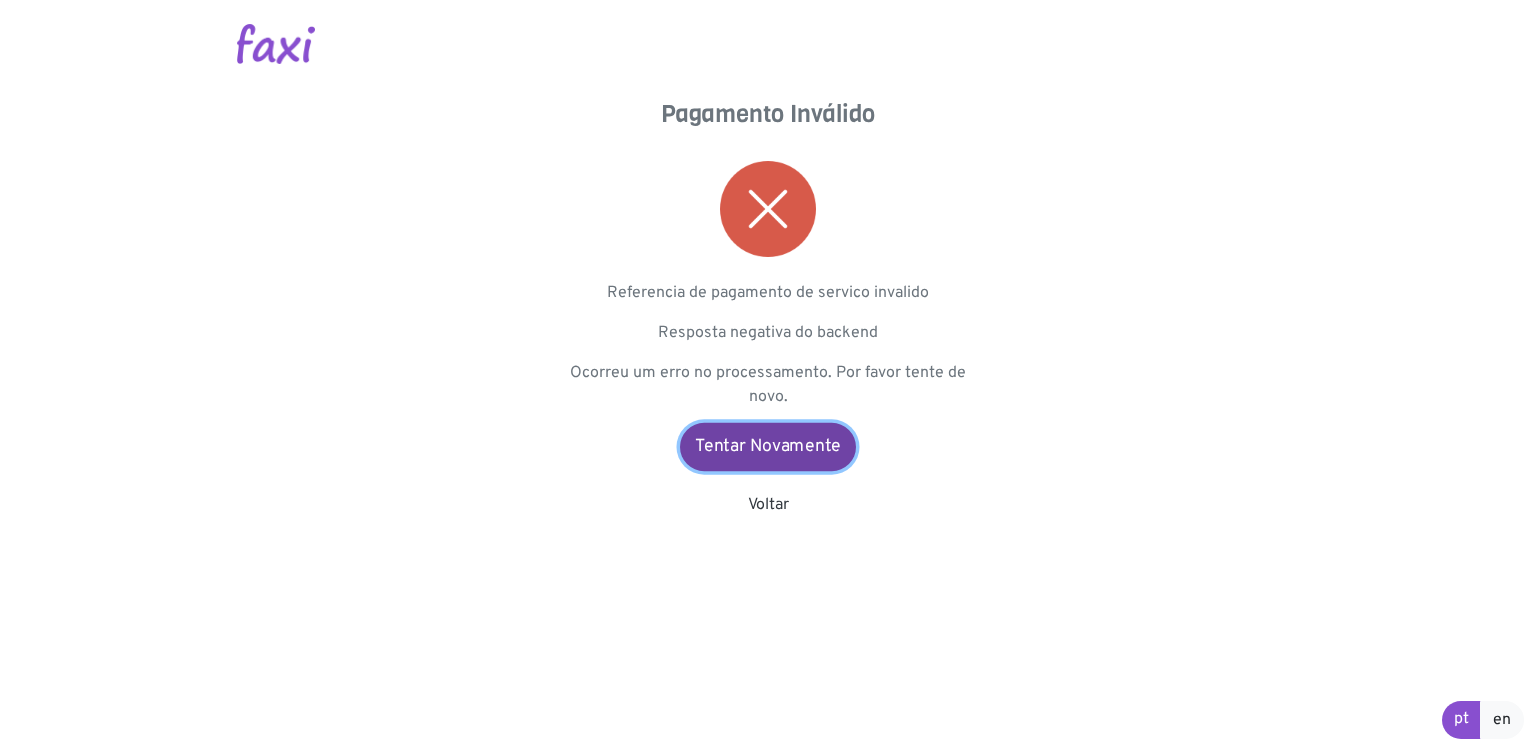 click on "Tentar Novamente" at bounding box center (768, 447) 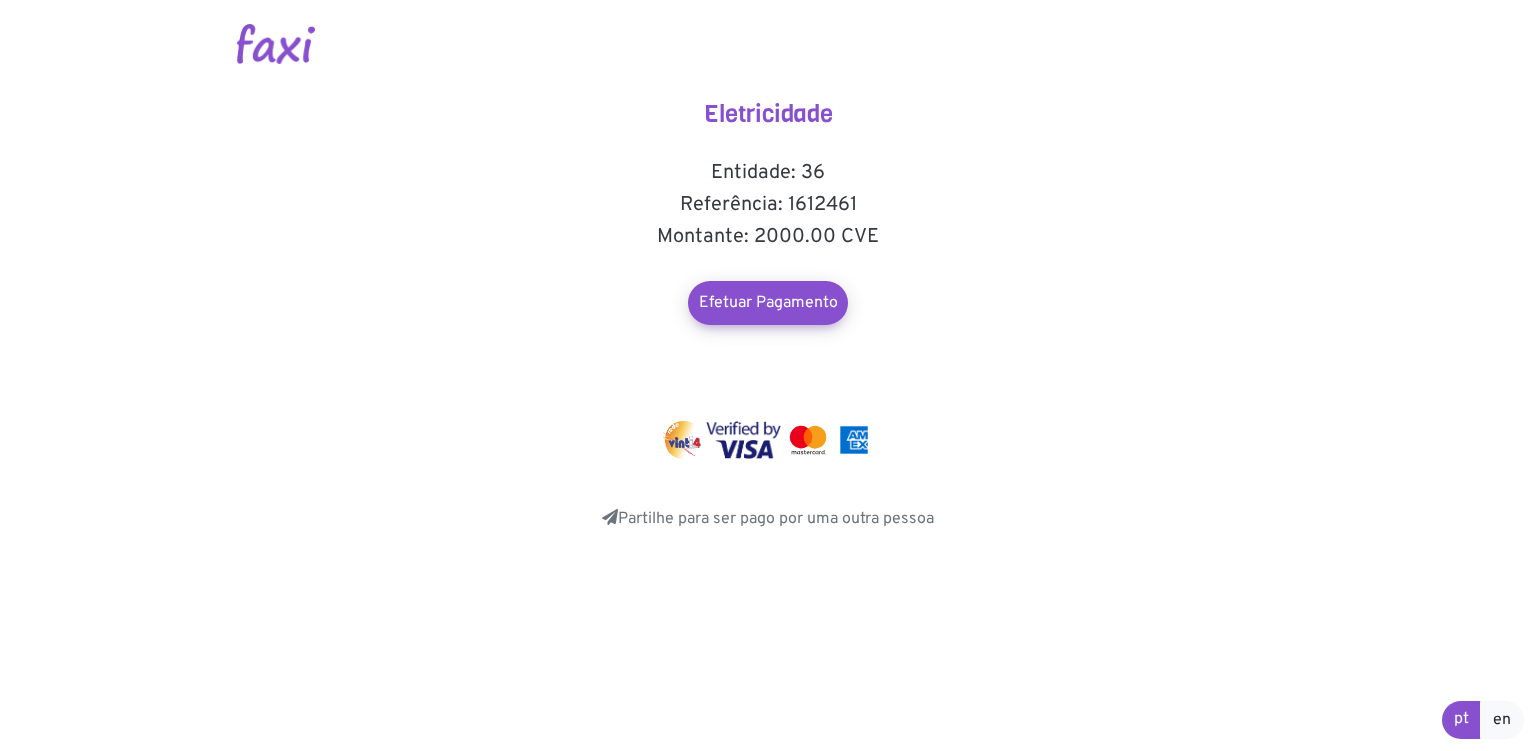 scroll, scrollTop: 0, scrollLeft: 0, axis: both 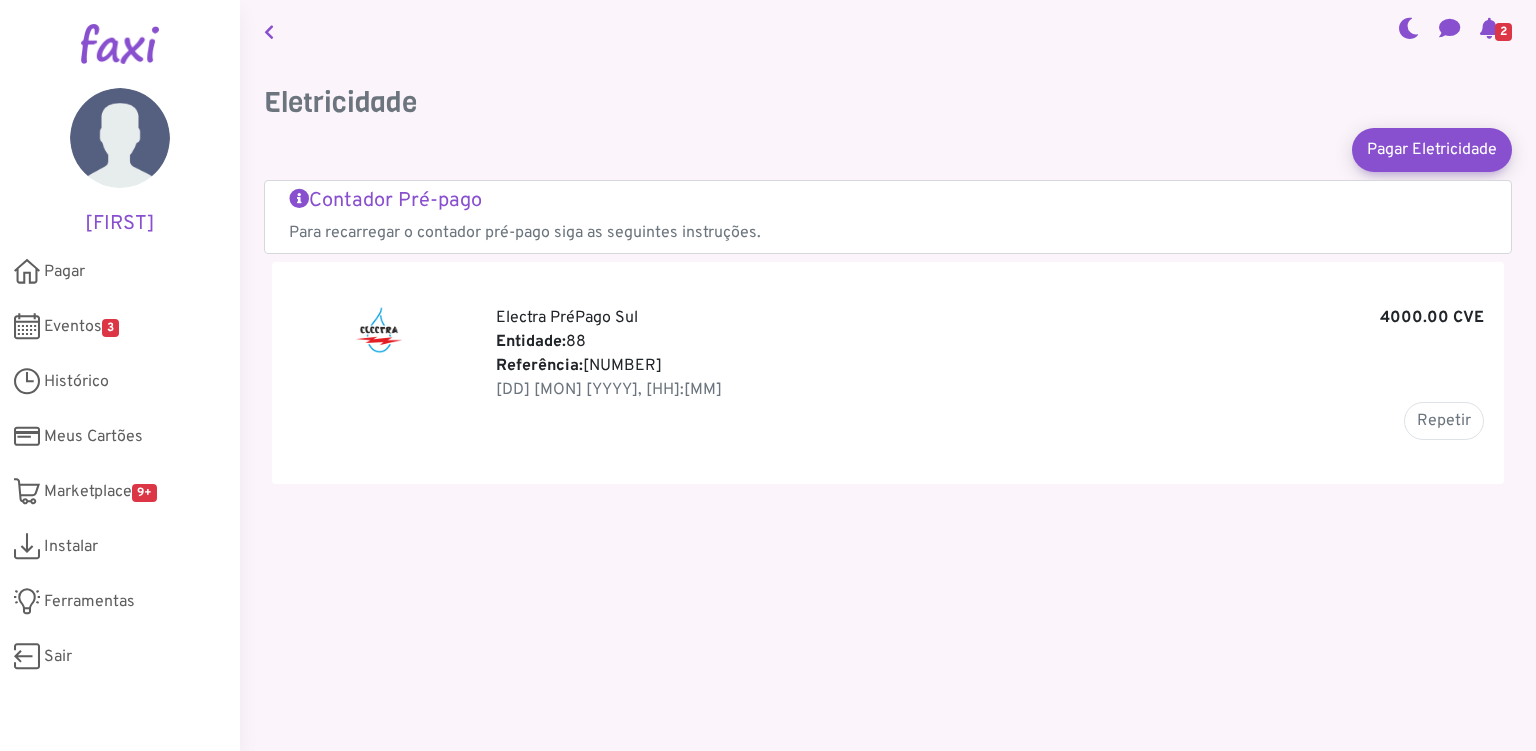click on "[NUMBER]" at bounding box center [1503, 32] 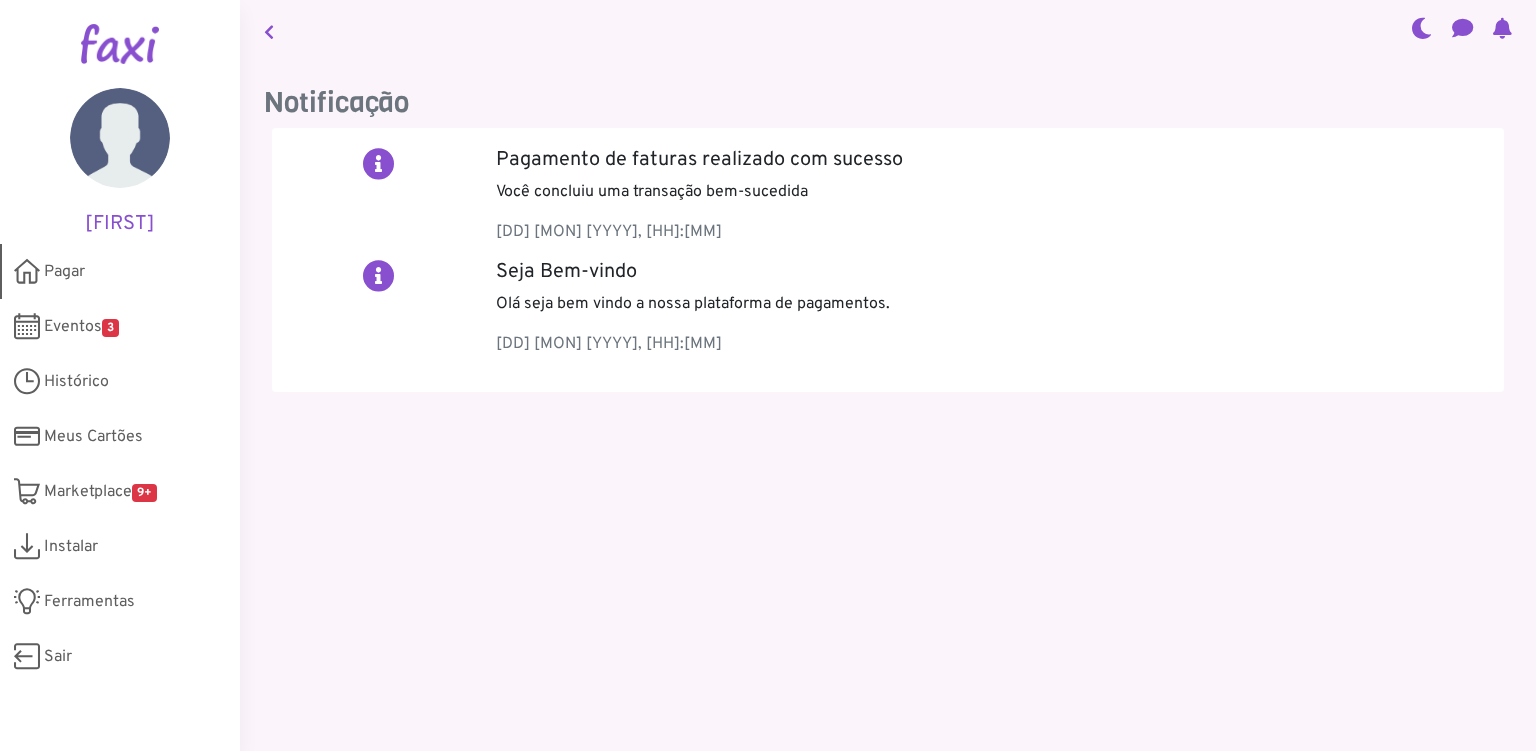 click on "Pagar" at bounding box center [64, 272] 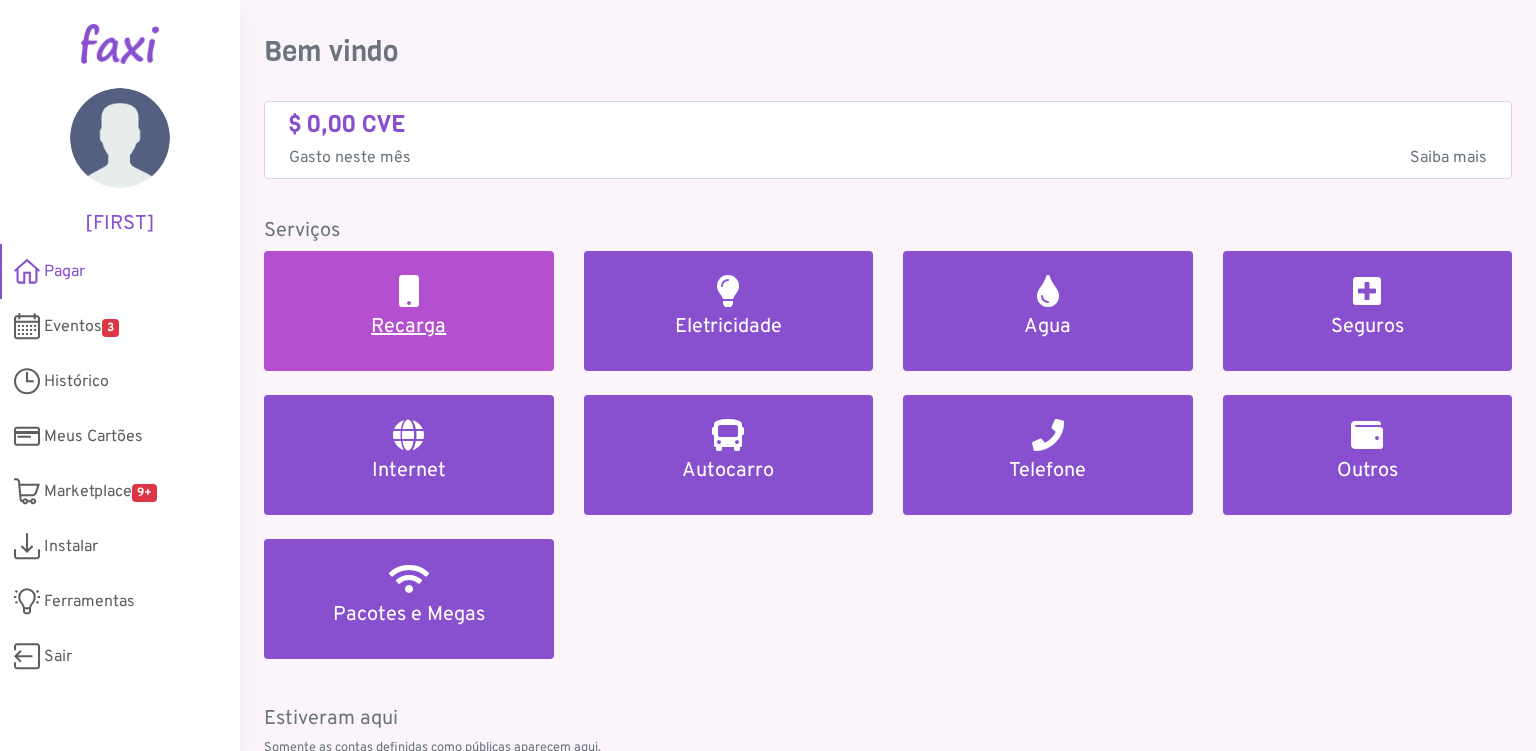 scroll, scrollTop: 100, scrollLeft: 0, axis: vertical 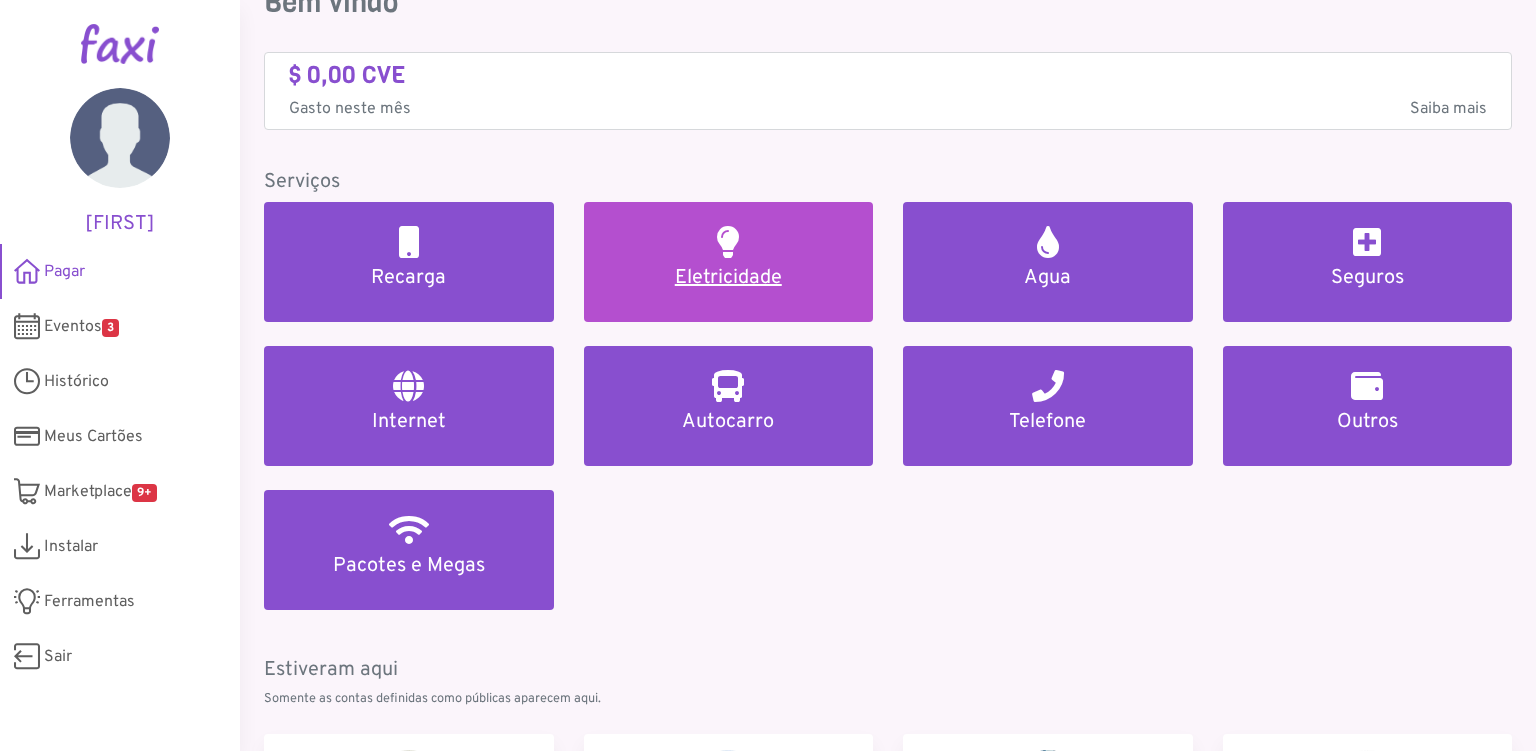 click on "Eletricidade" at bounding box center (729, 278) 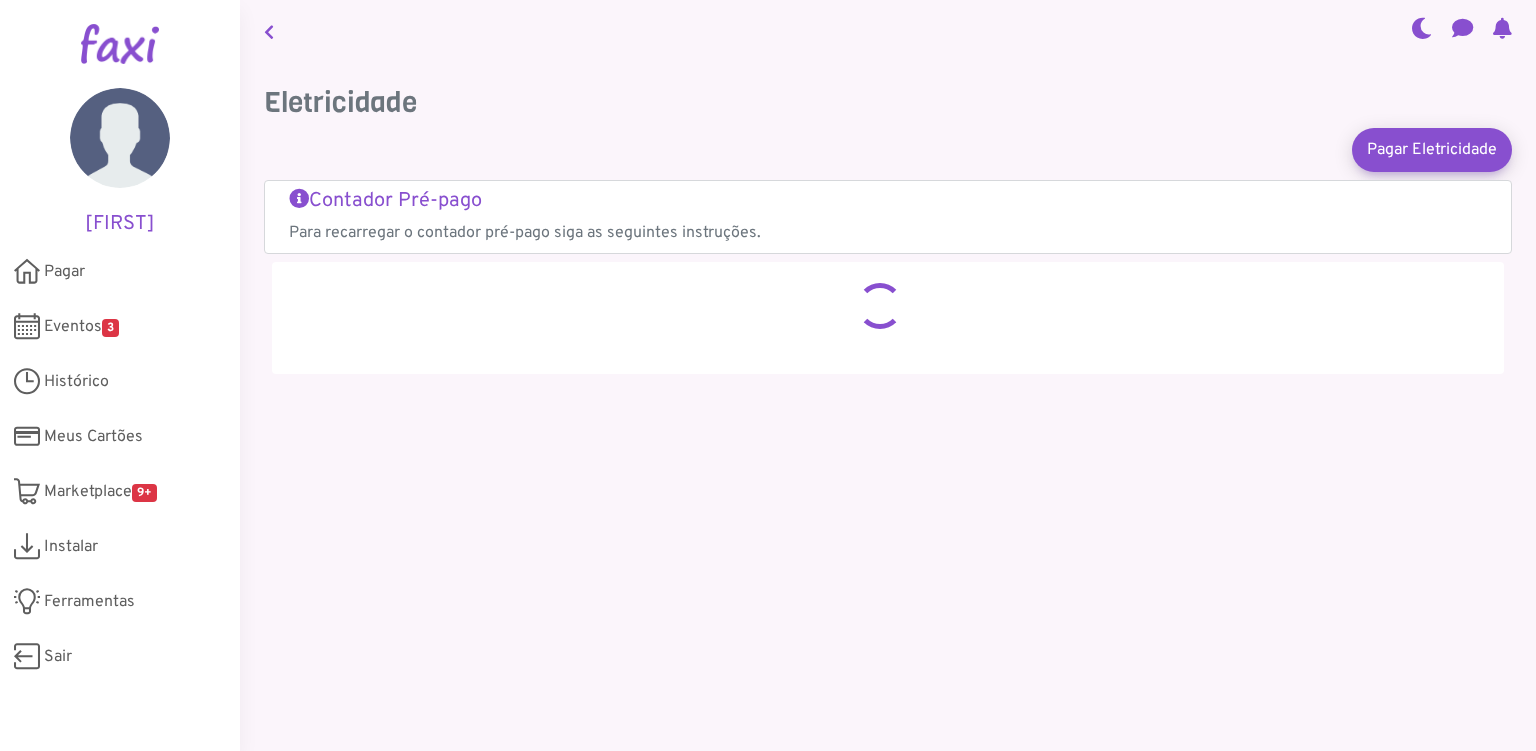 scroll, scrollTop: 0, scrollLeft: 0, axis: both 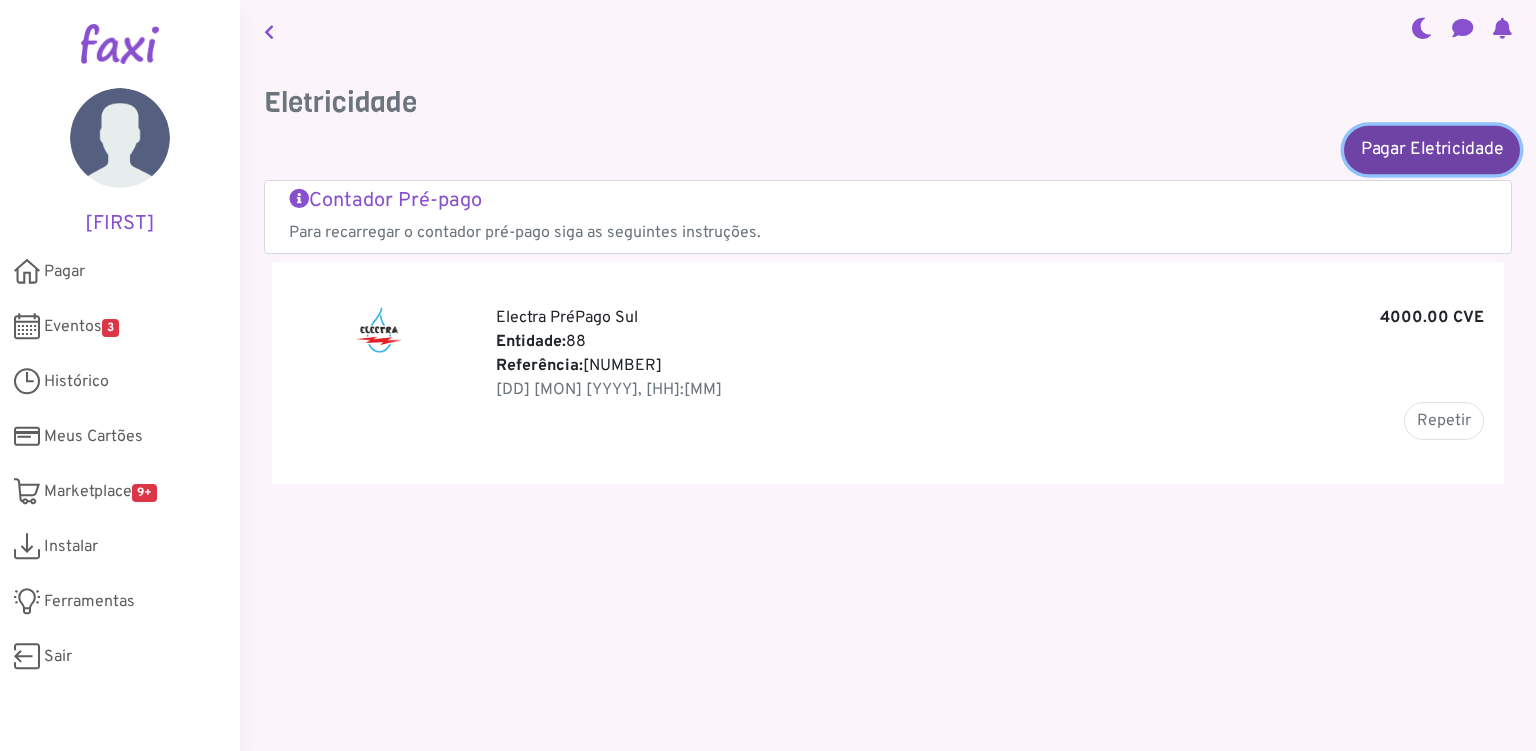 click on "Pagar
Eletricidade" at bounding box center (1432, 149) 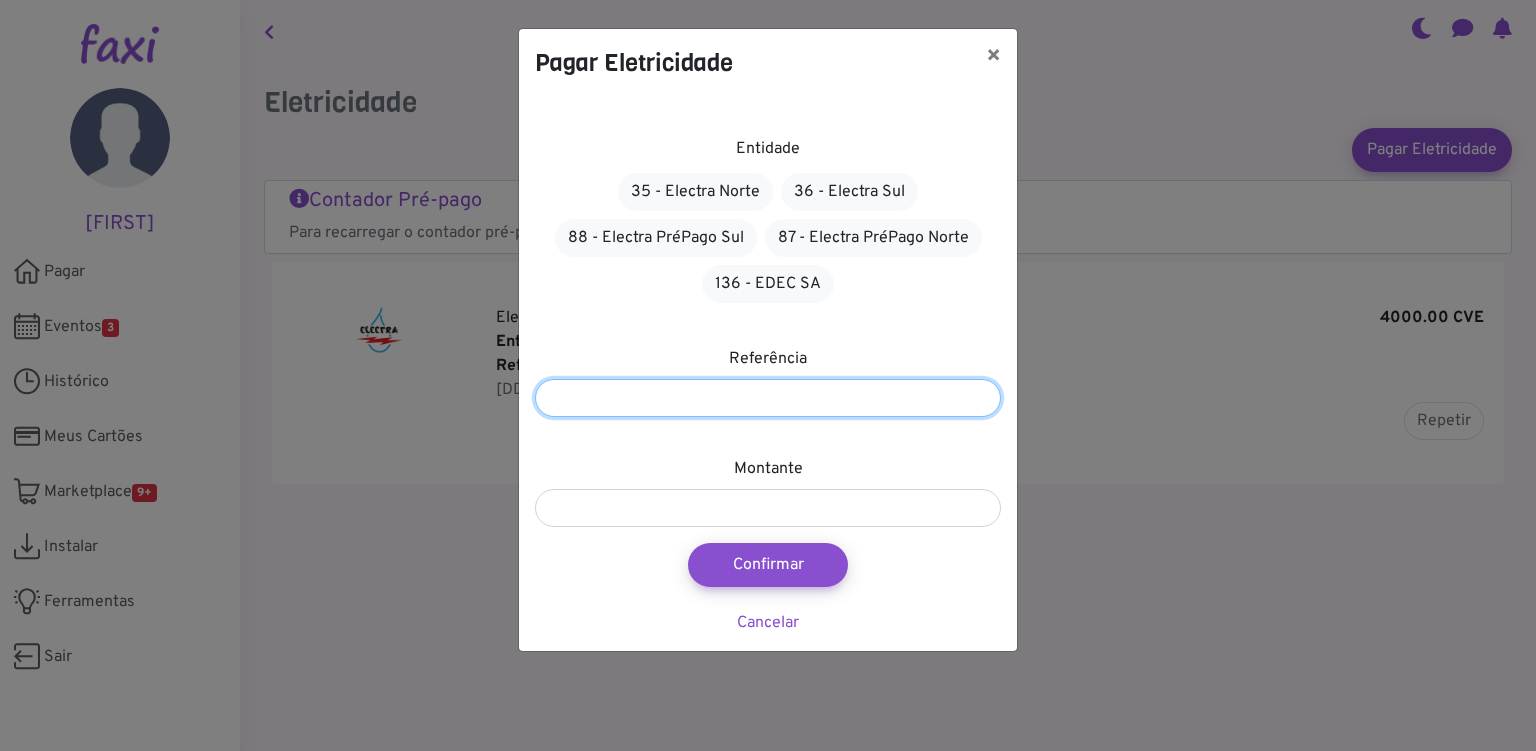 click at bounding box center [768, 398] 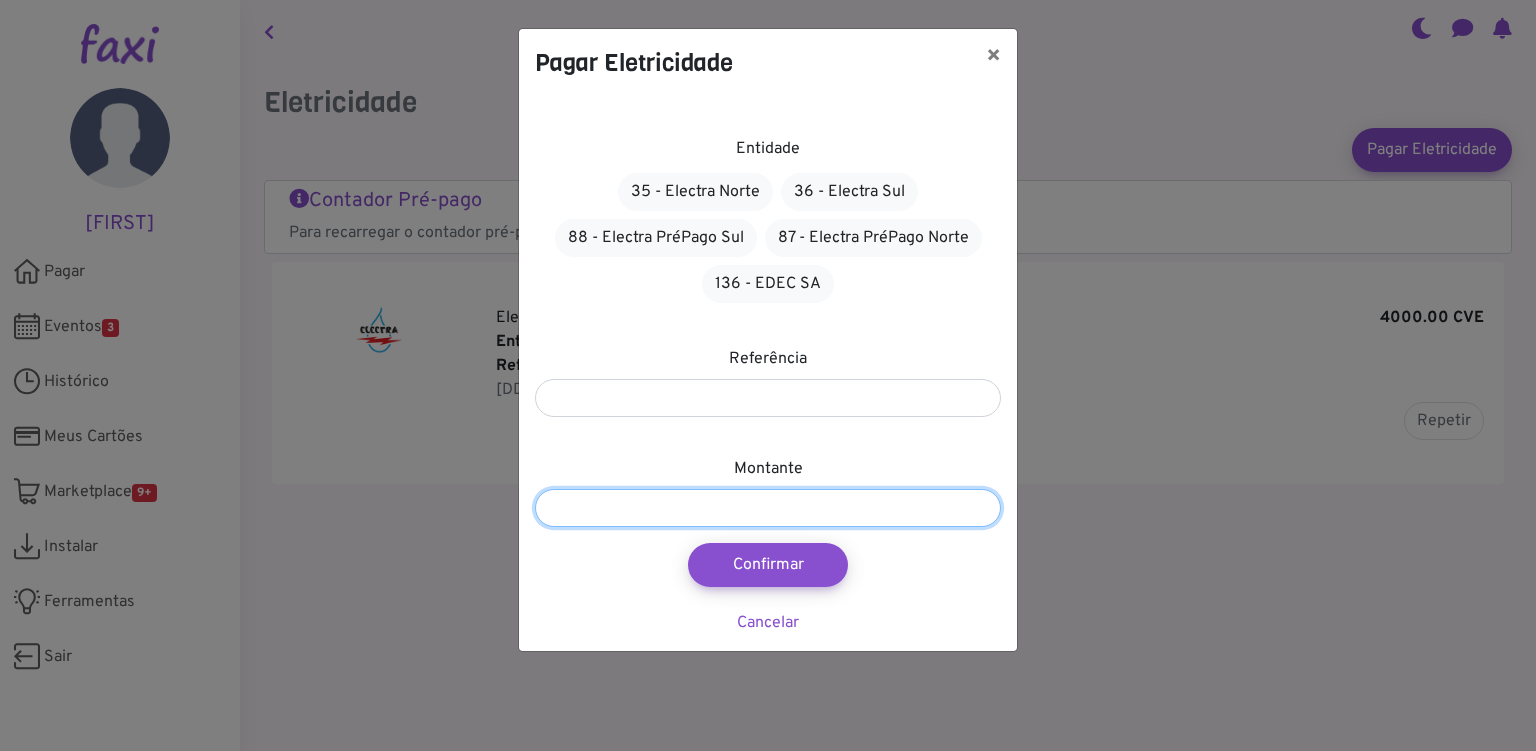 click at bounding box center [768, 508] 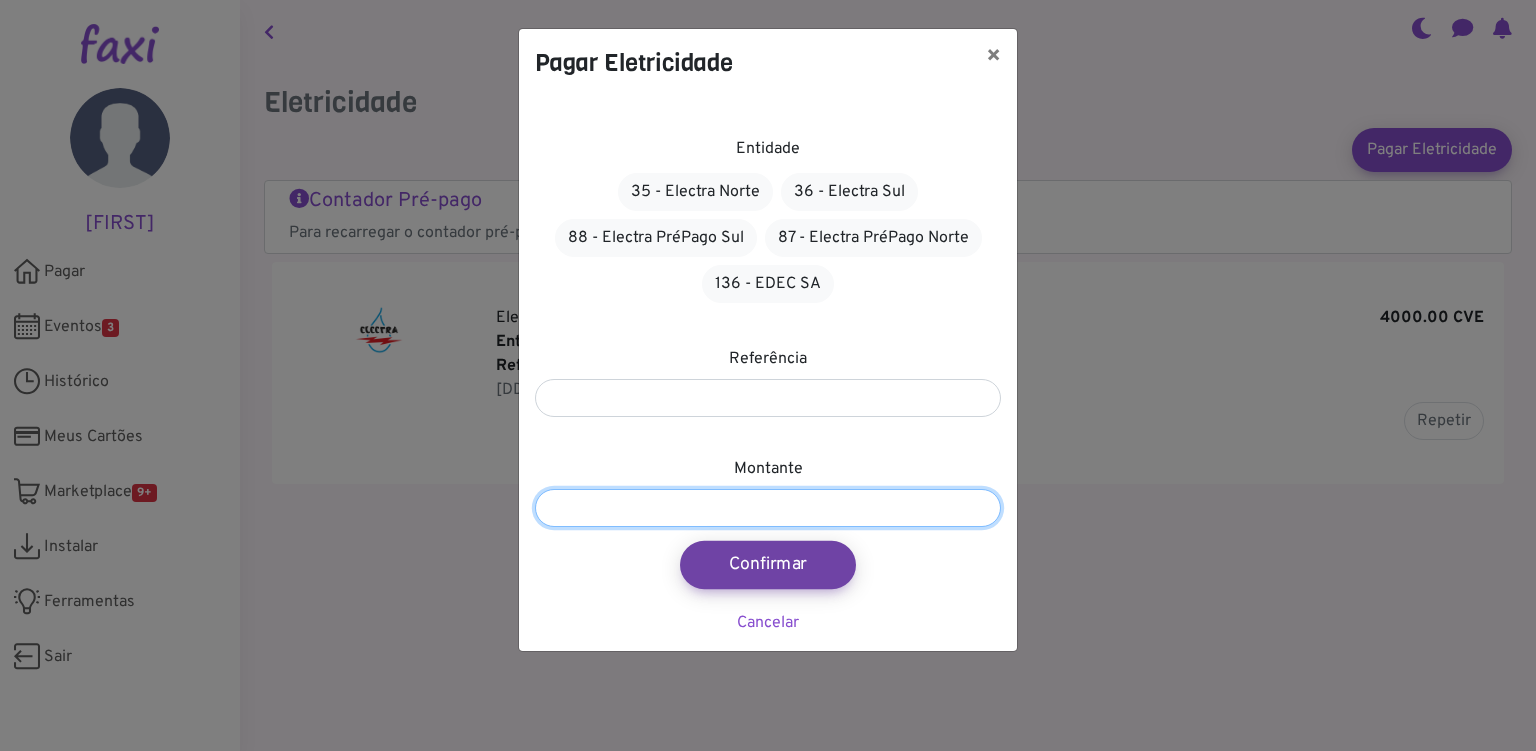 type on "****" 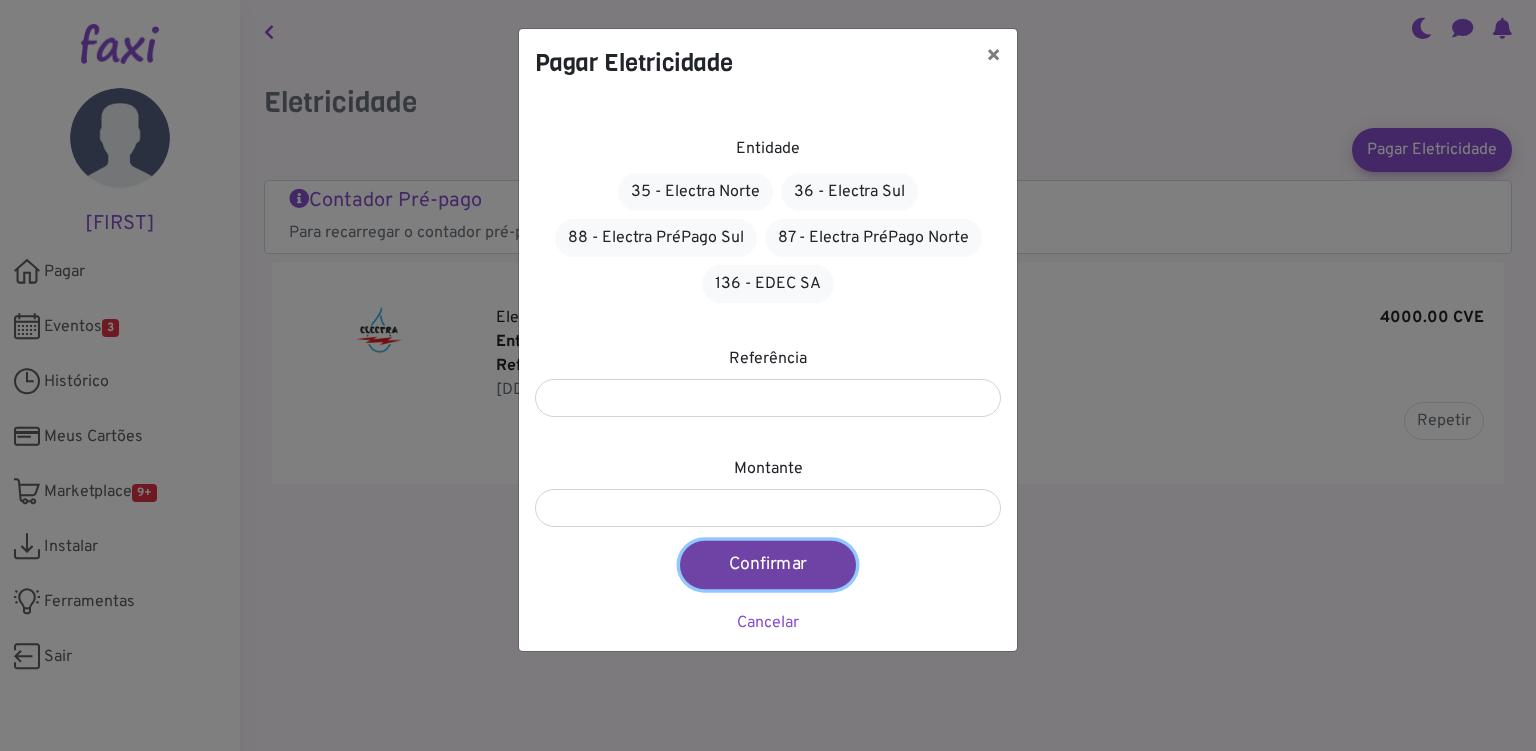 click on "Confirmar" at bounding box center (768, 565) 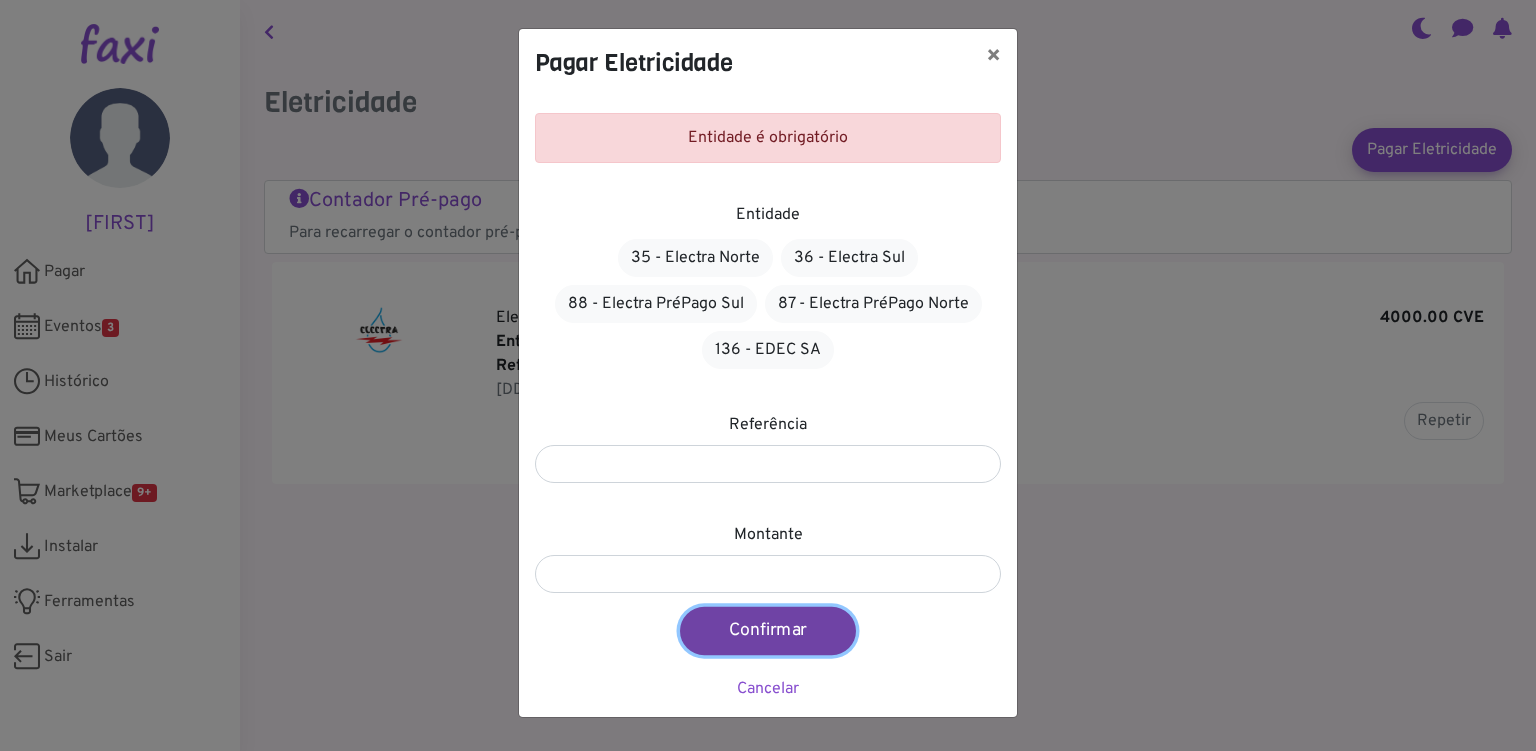 click on "Confirmar" at bounding box center (768, 631) 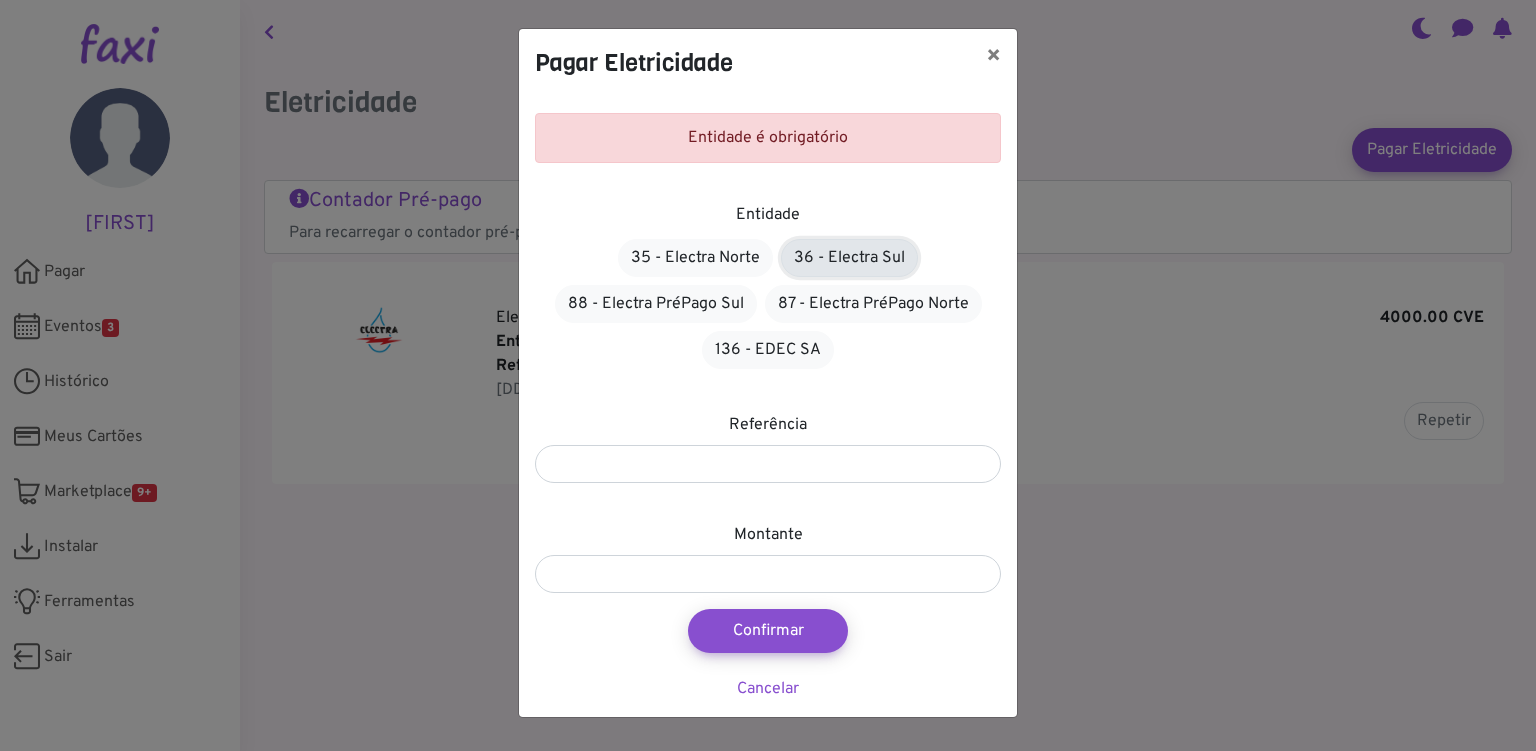 click on "36
-
Electra Sul" at bounding box center (849, 258) 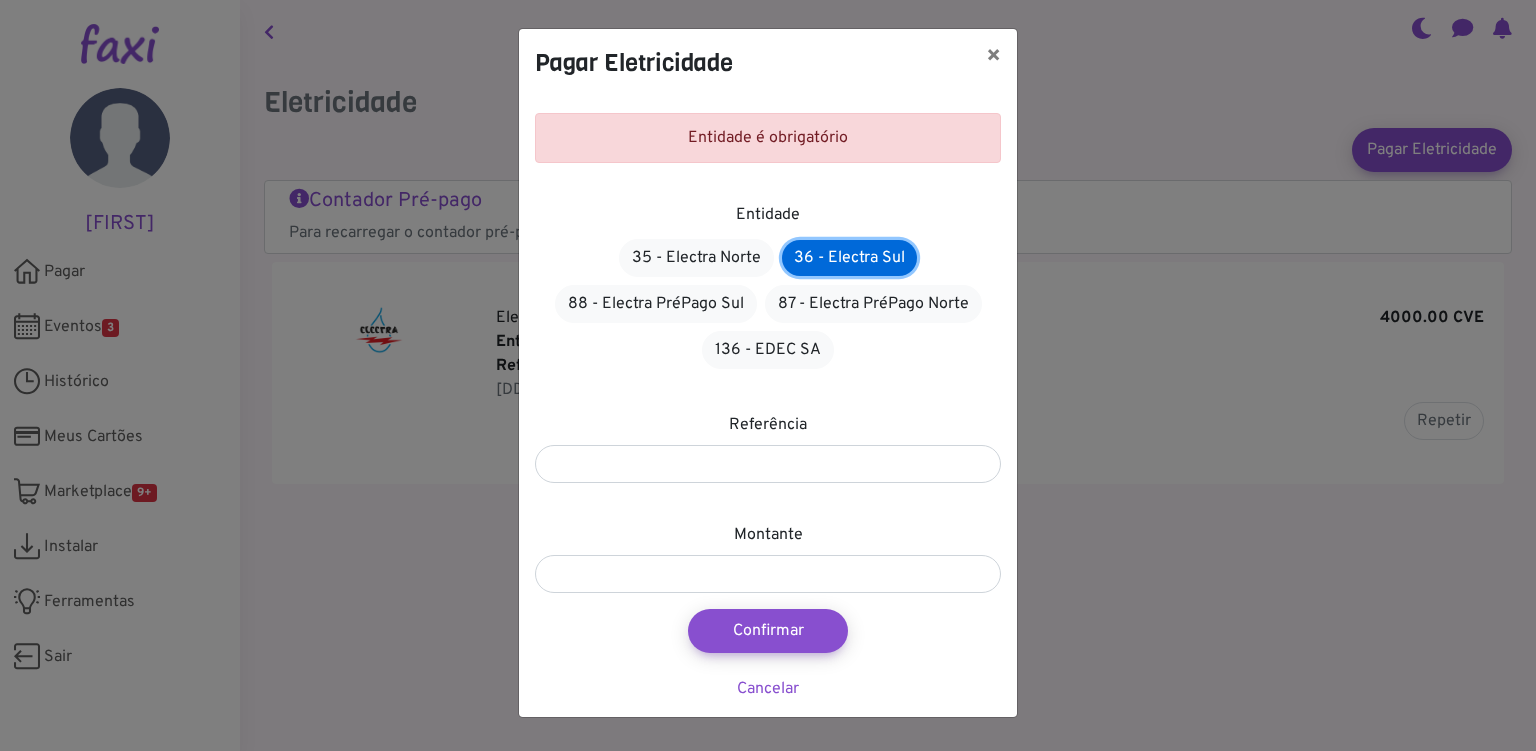 click on "36
-
Electra Sul" at bounding box center [849, 258] 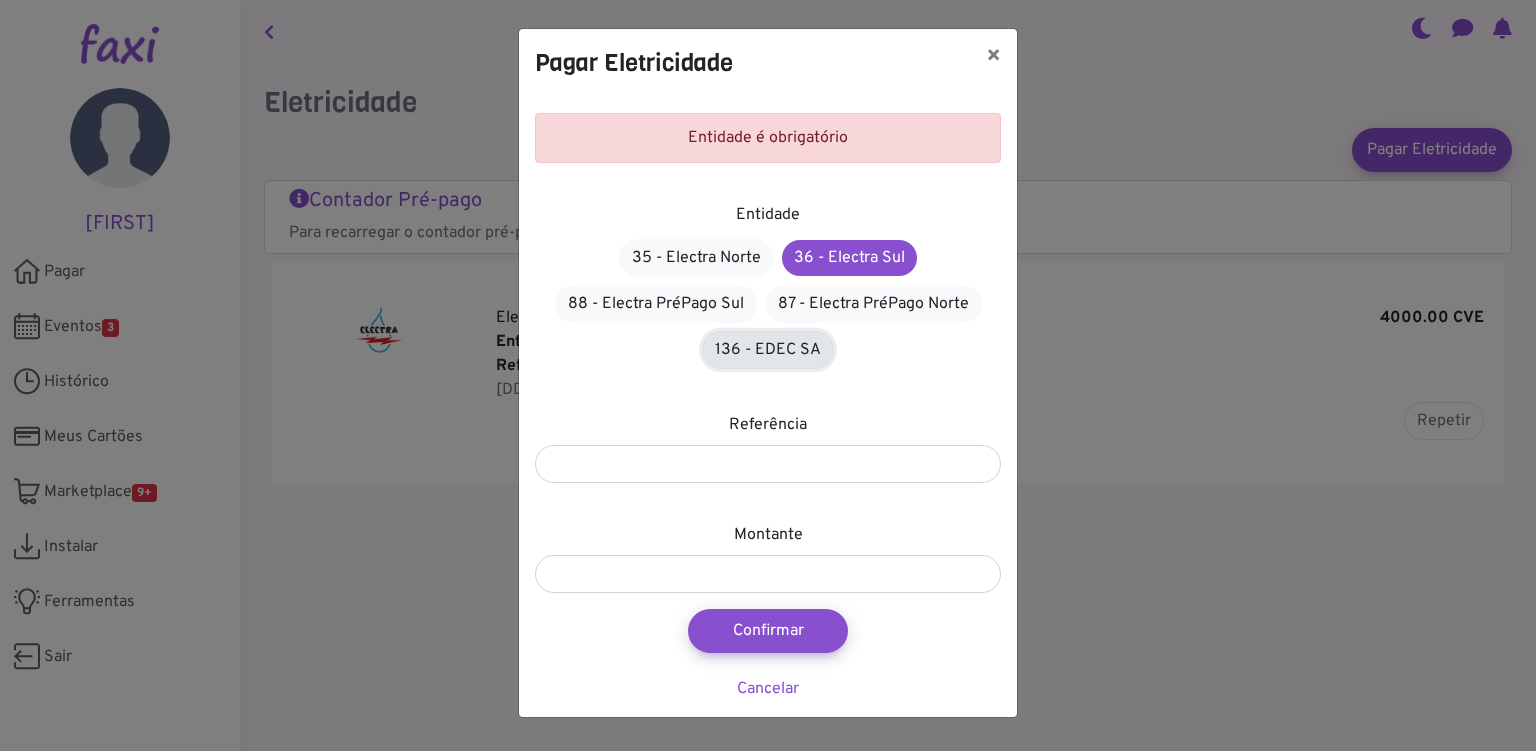 click on "136
-
EDEC SA" at bounding box center (768, 350) 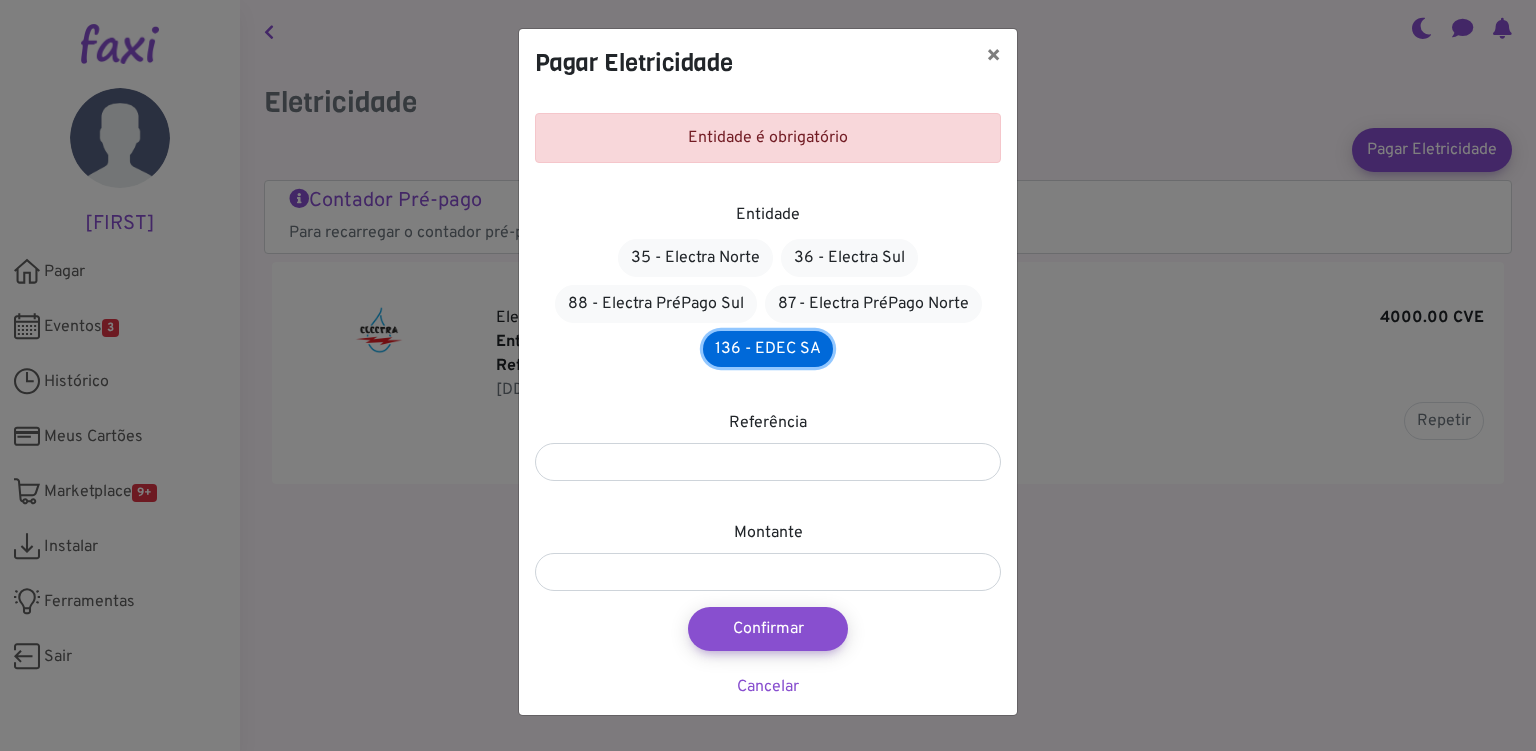 click on "136
-
EDEC SA" at bounding box center [768, 349] 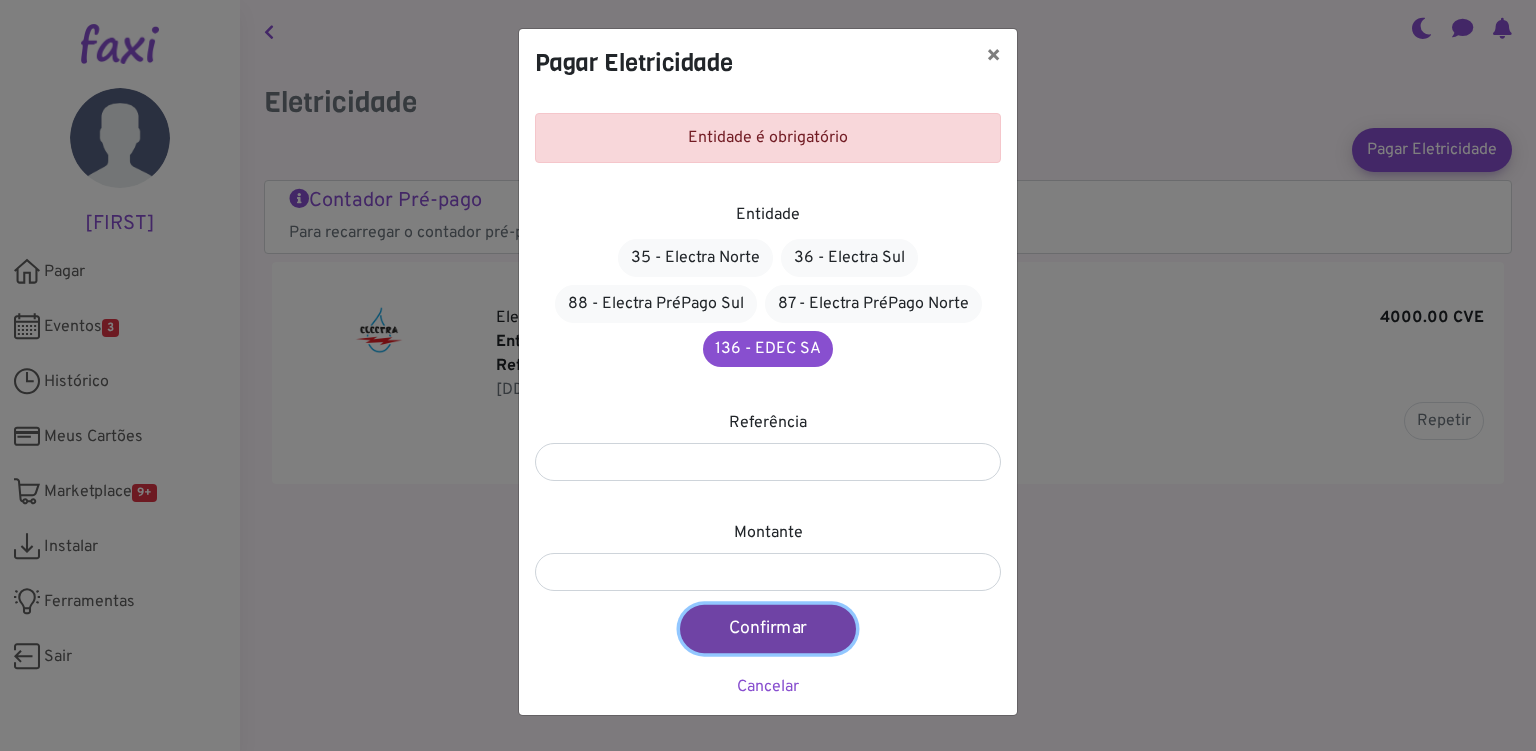 click on "Confirmar" at bounding box center [768, 629] 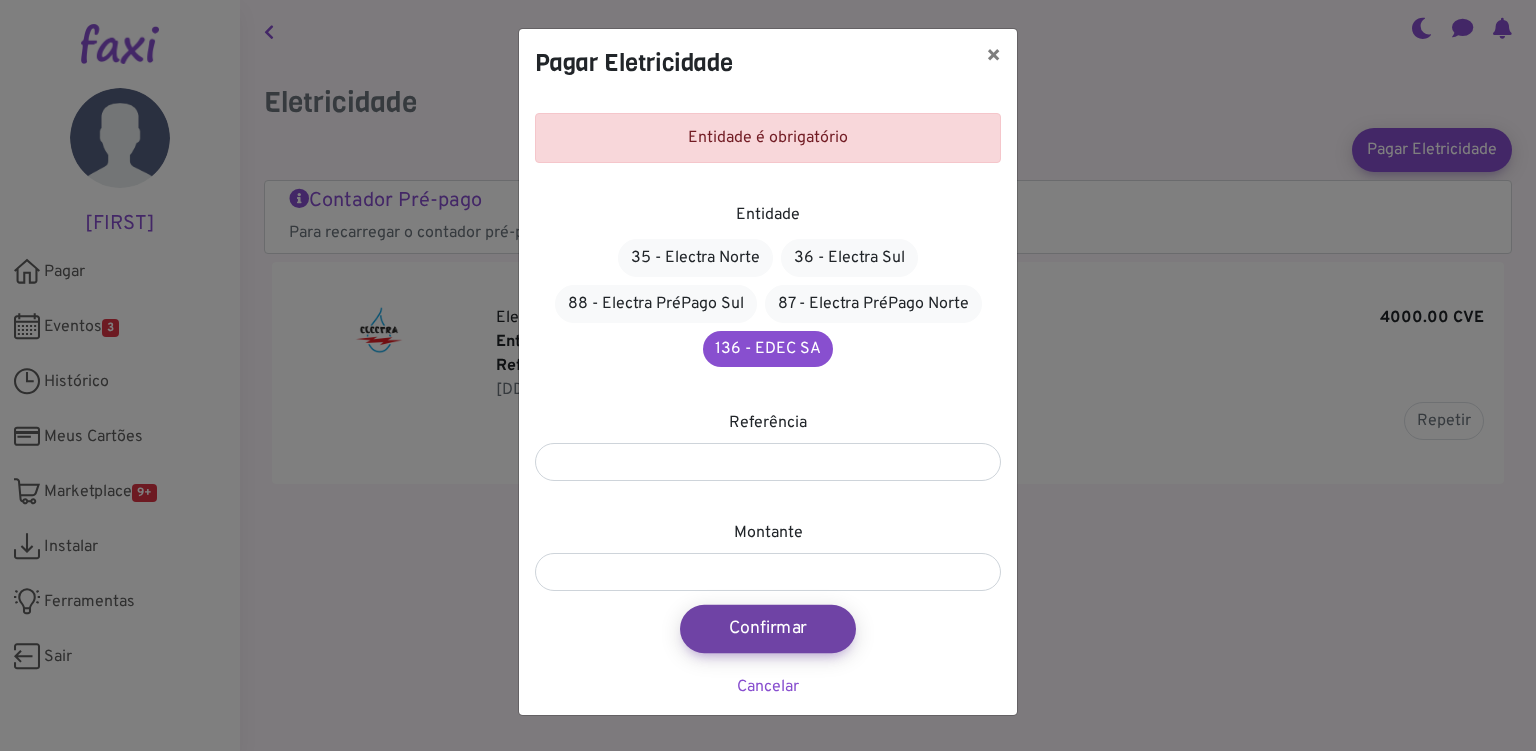 type on "****" 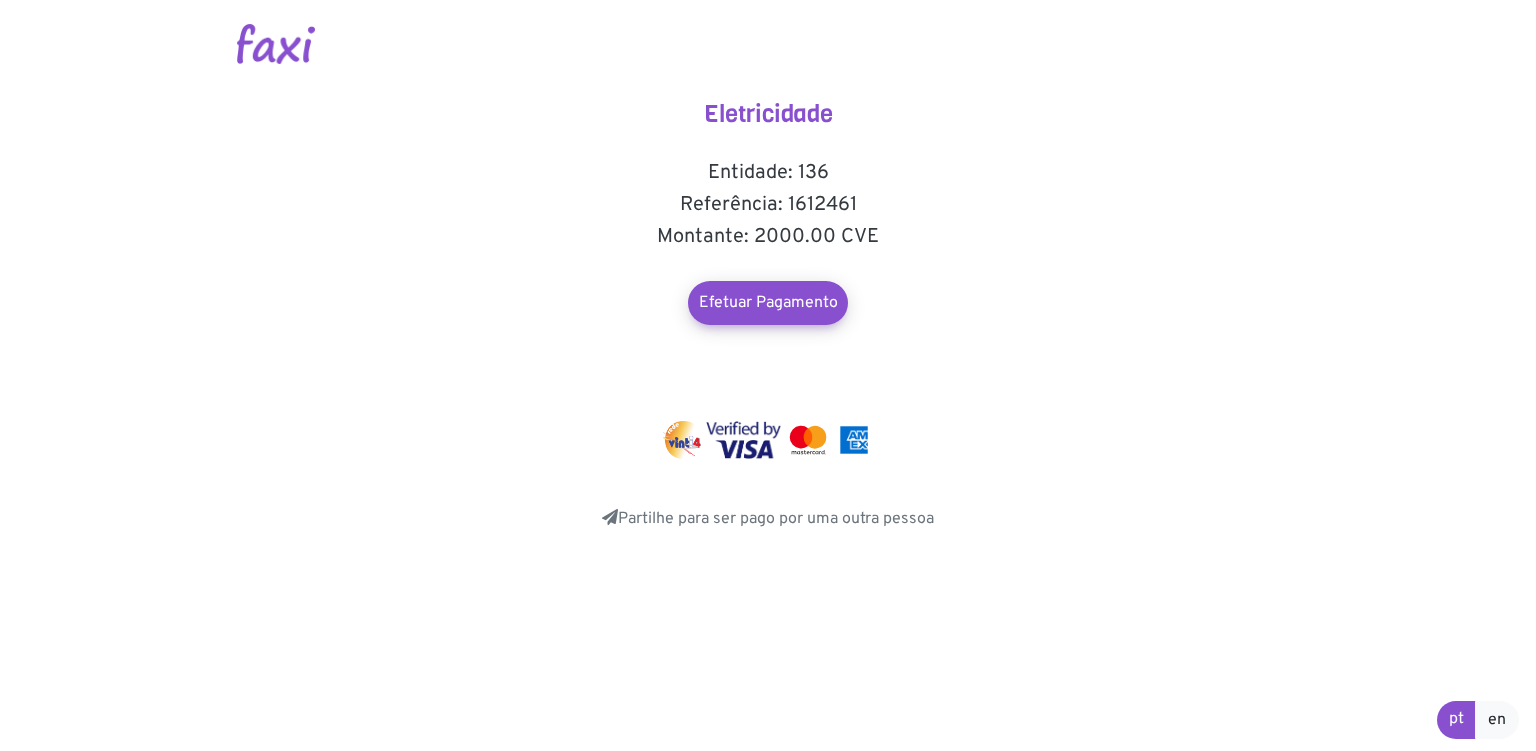 scroll, scrollTop: 0, scrollLeft: 0, axis: both 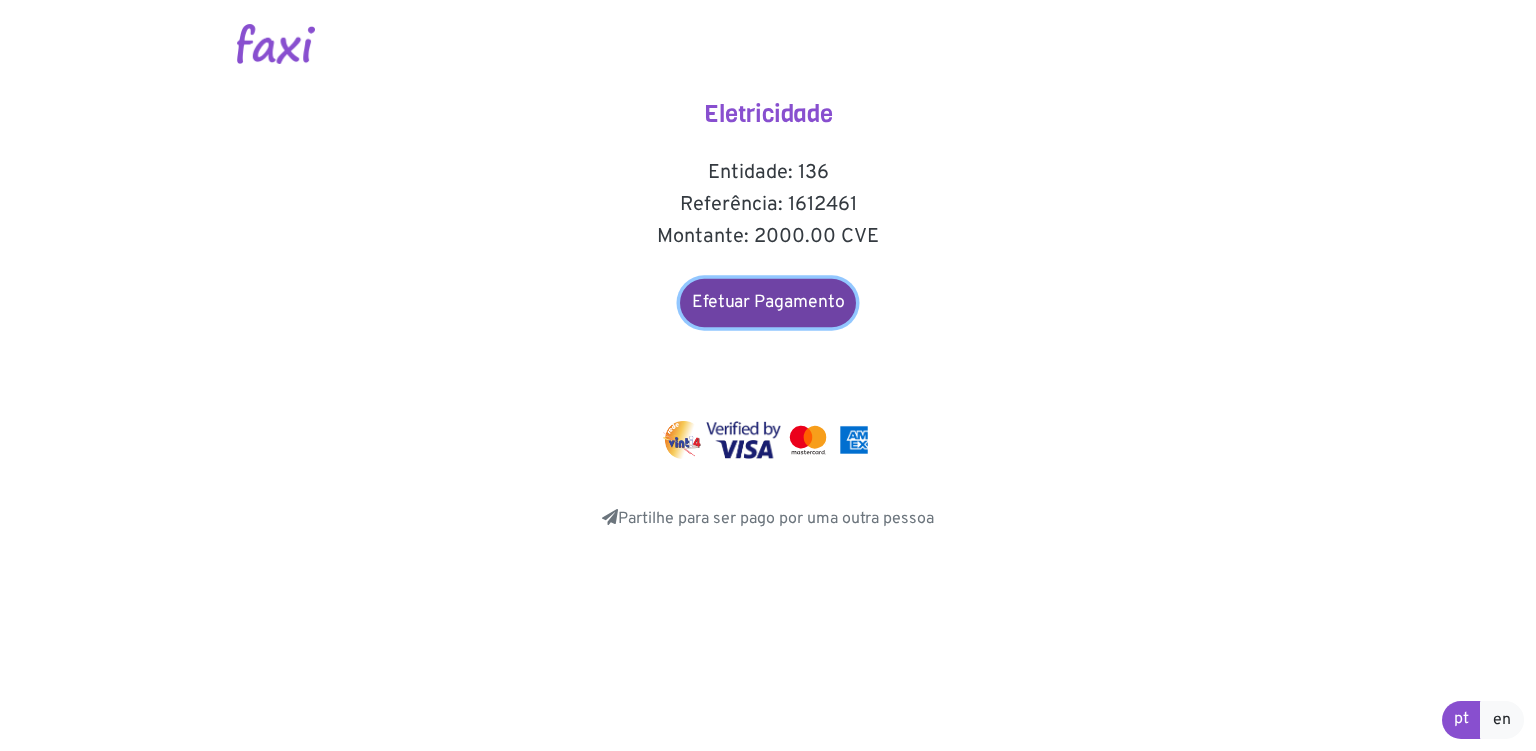 click on "Efetuar Pagamento" at bounding box center [768, 303] 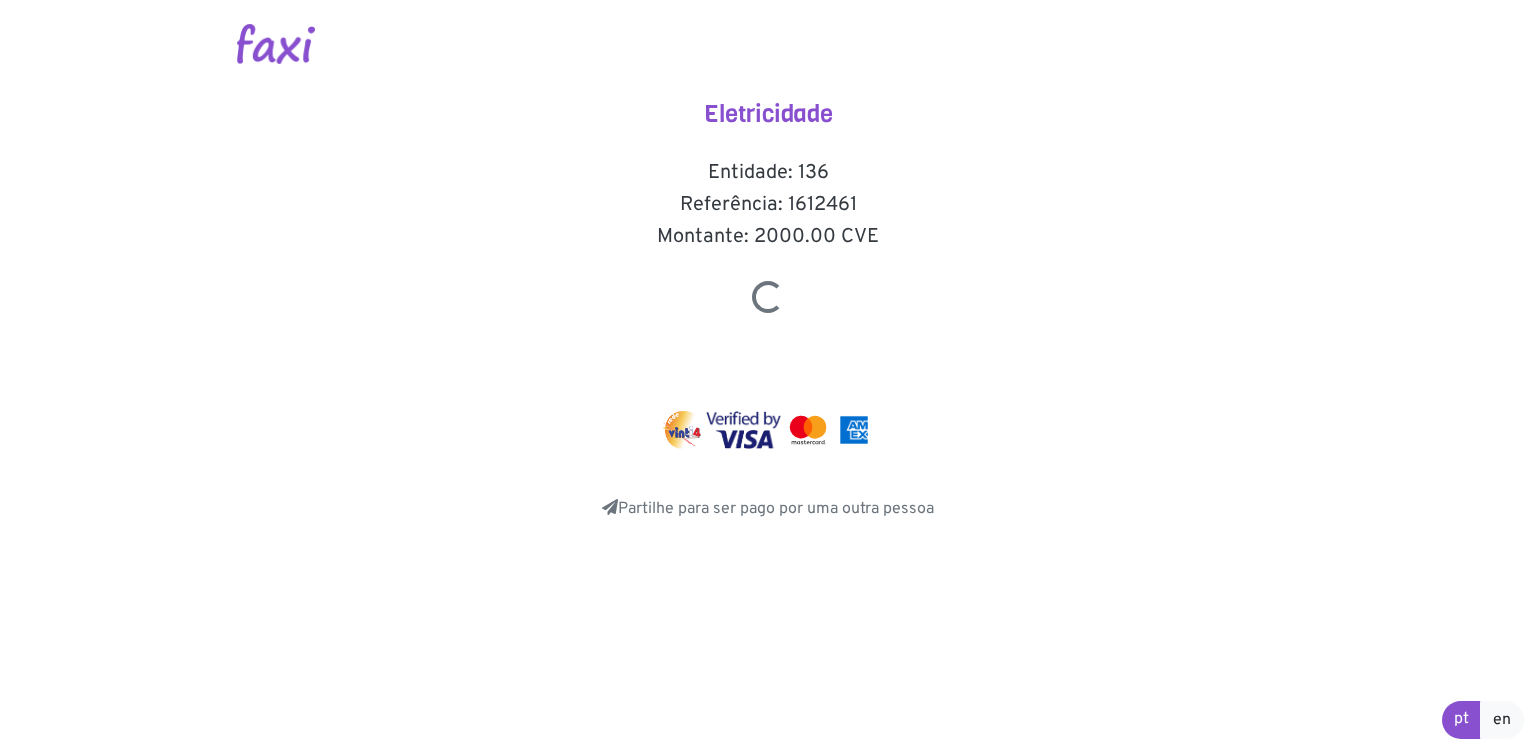click at bounding box center (768, 297) 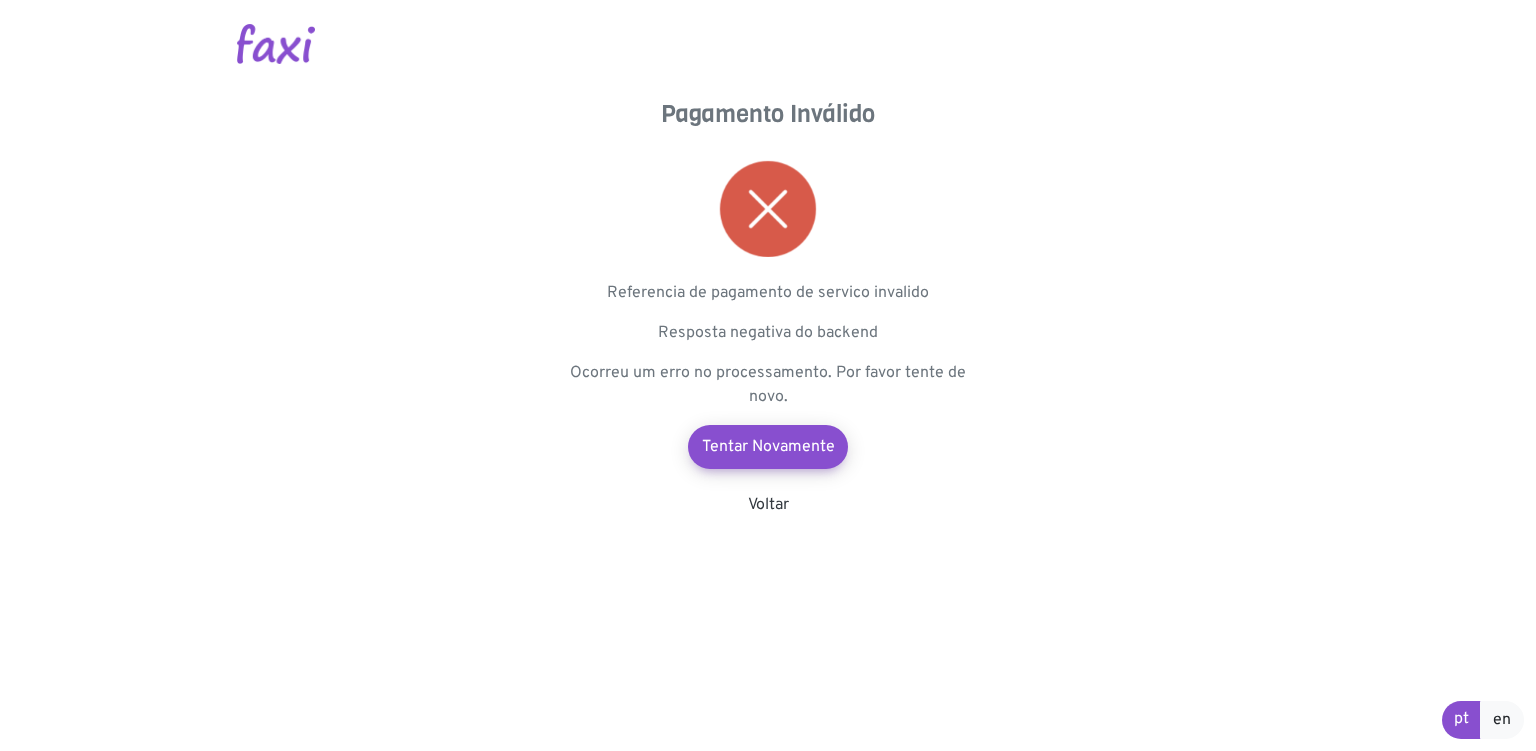 scroll, scrollTop: 0, scrollLeft: 0, axis: both 